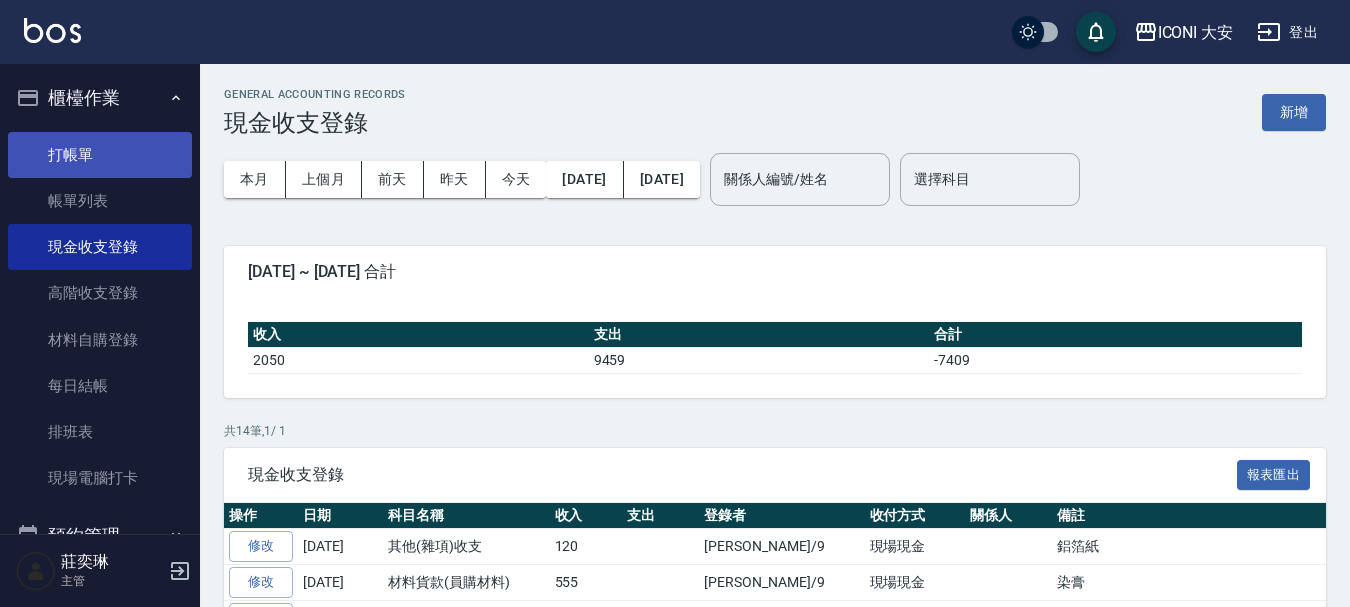 scroll, scrollTop: 0, scrollLeft: 0, axis: both 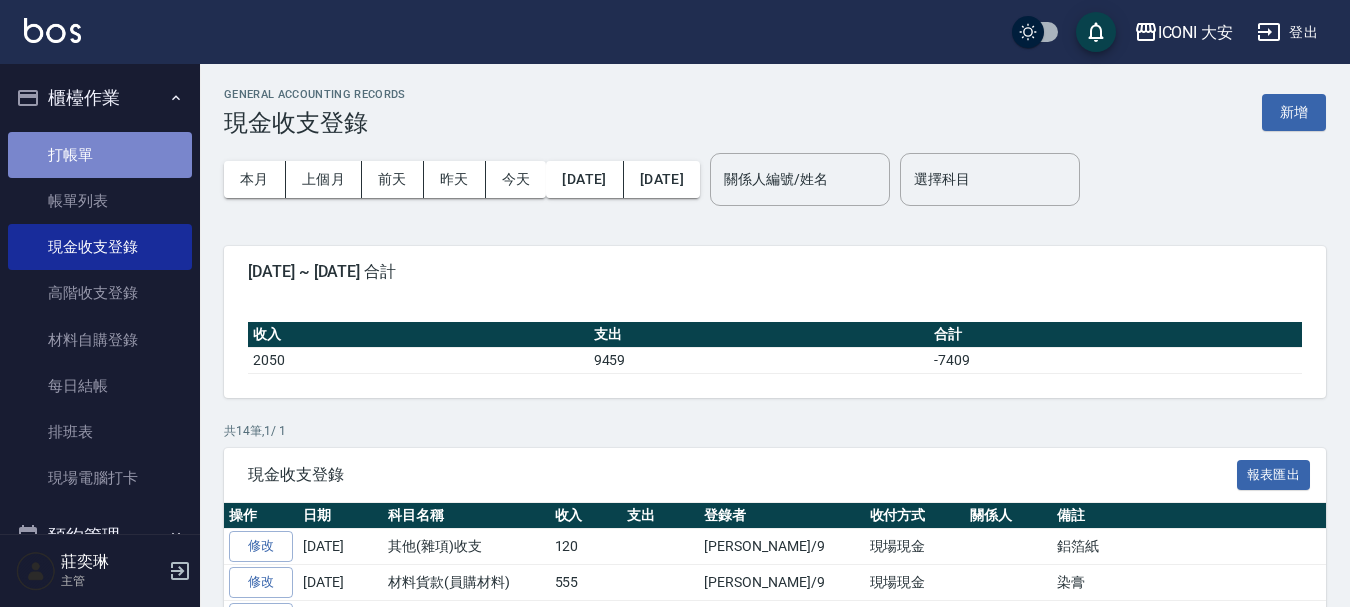click on "打帳單" at bounding box center (100, 155) 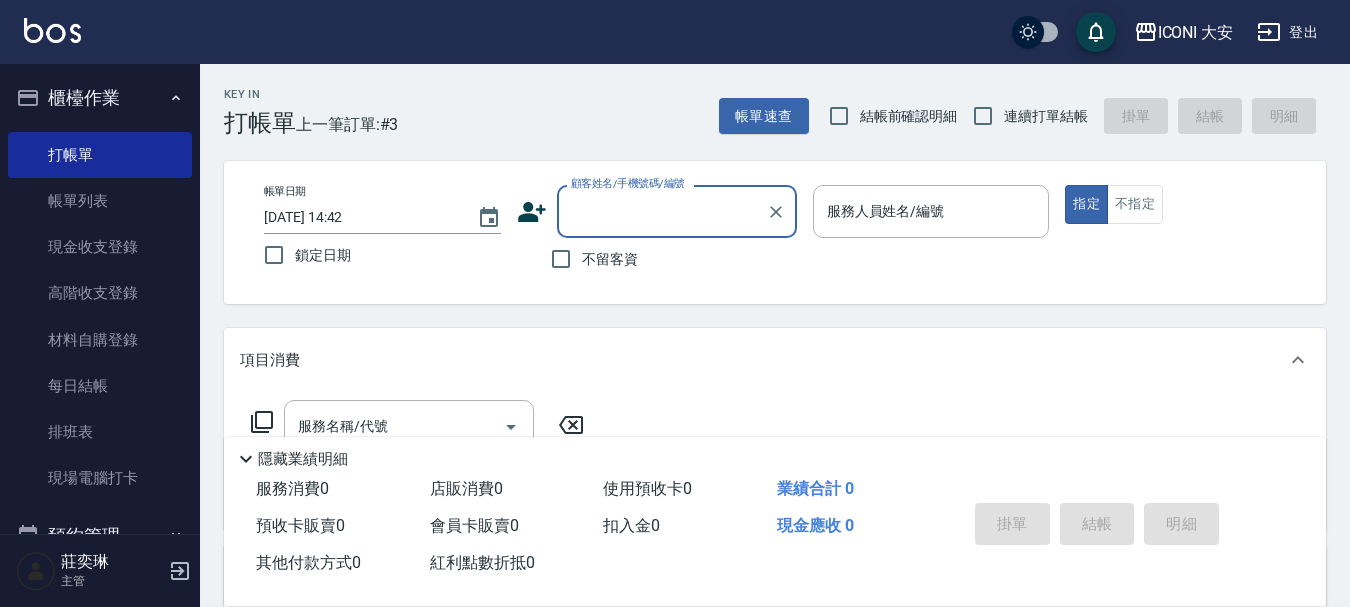 type on "0" 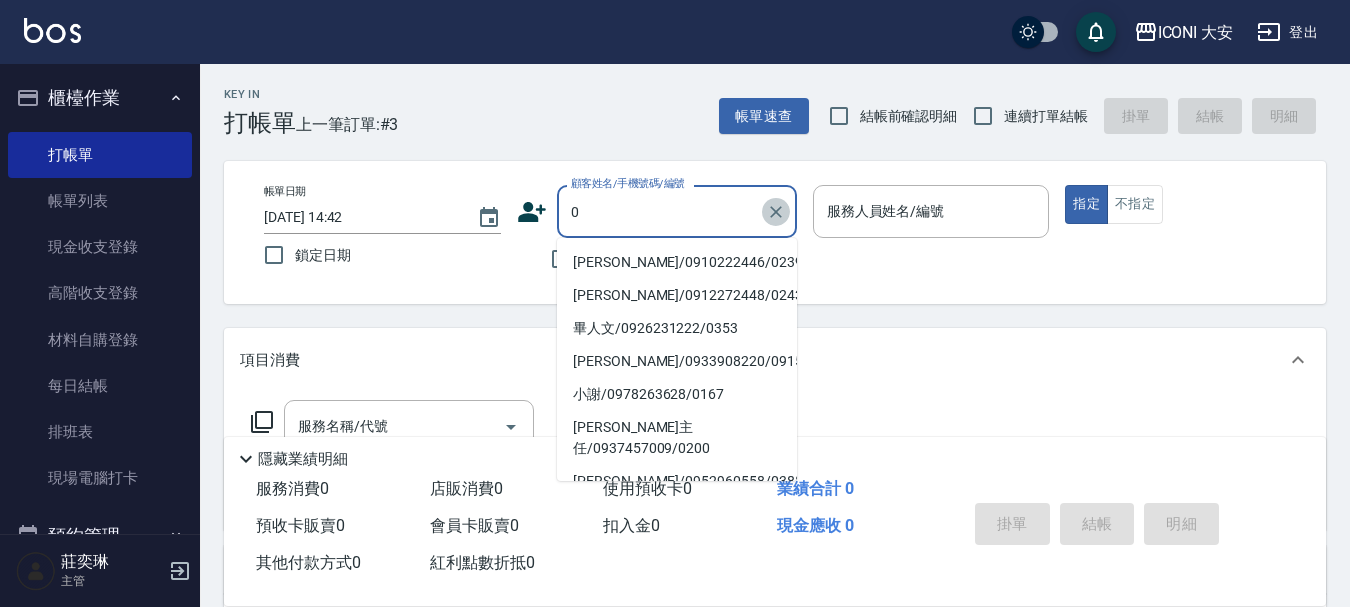 click 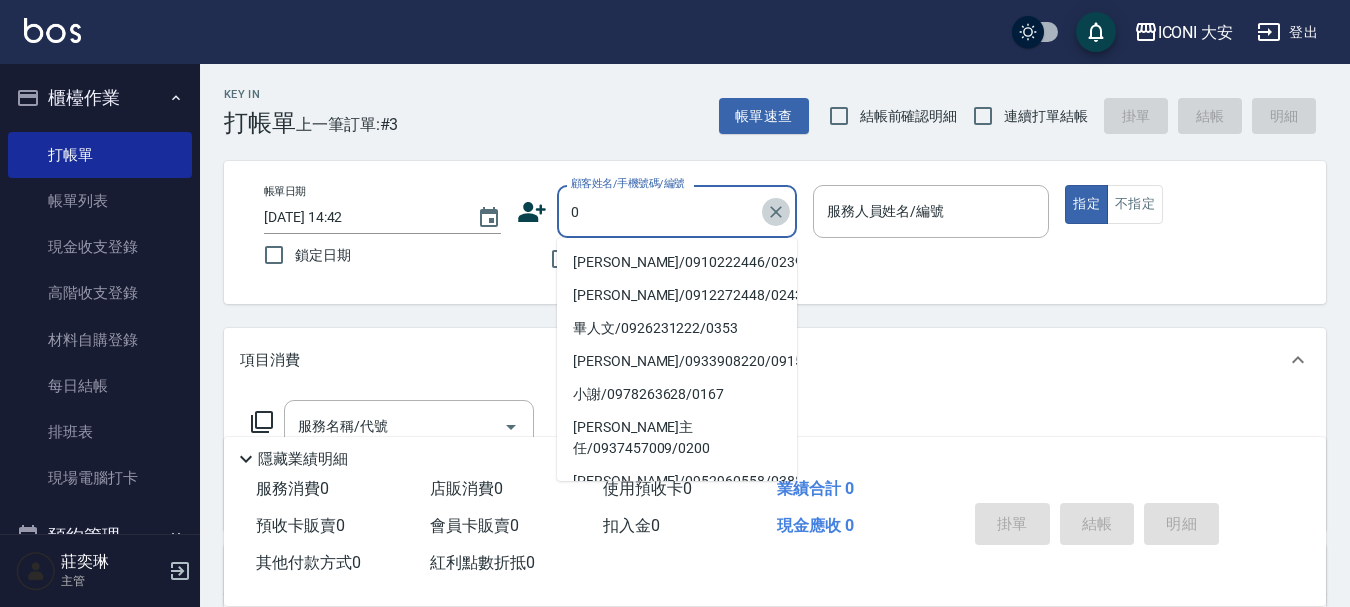 type 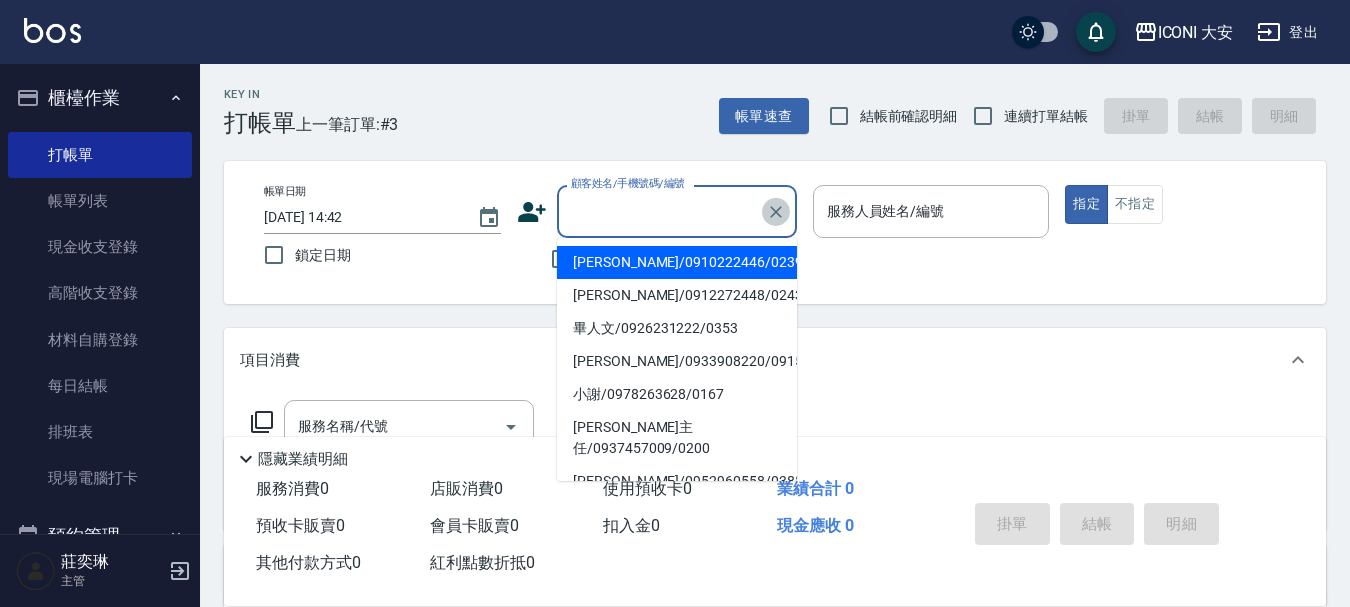 click 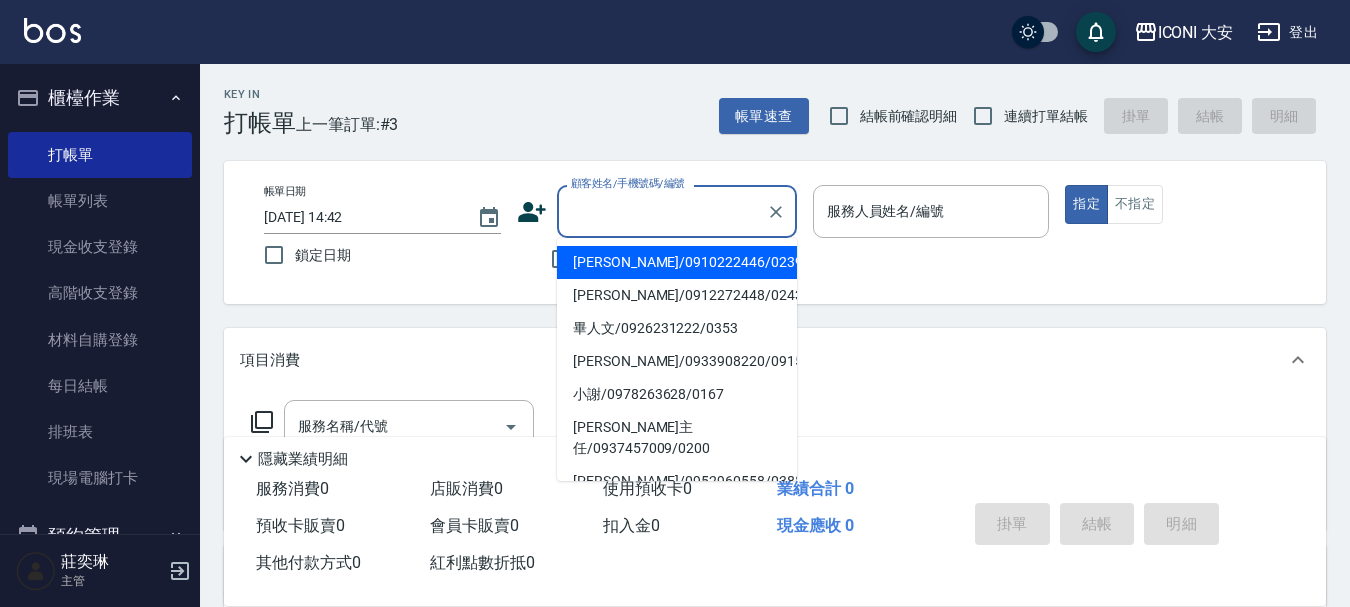 drag, startPoint x: 1003, startPoint y: 318, endPoint x: 934, endPoint y: 315, distance: 69.065186 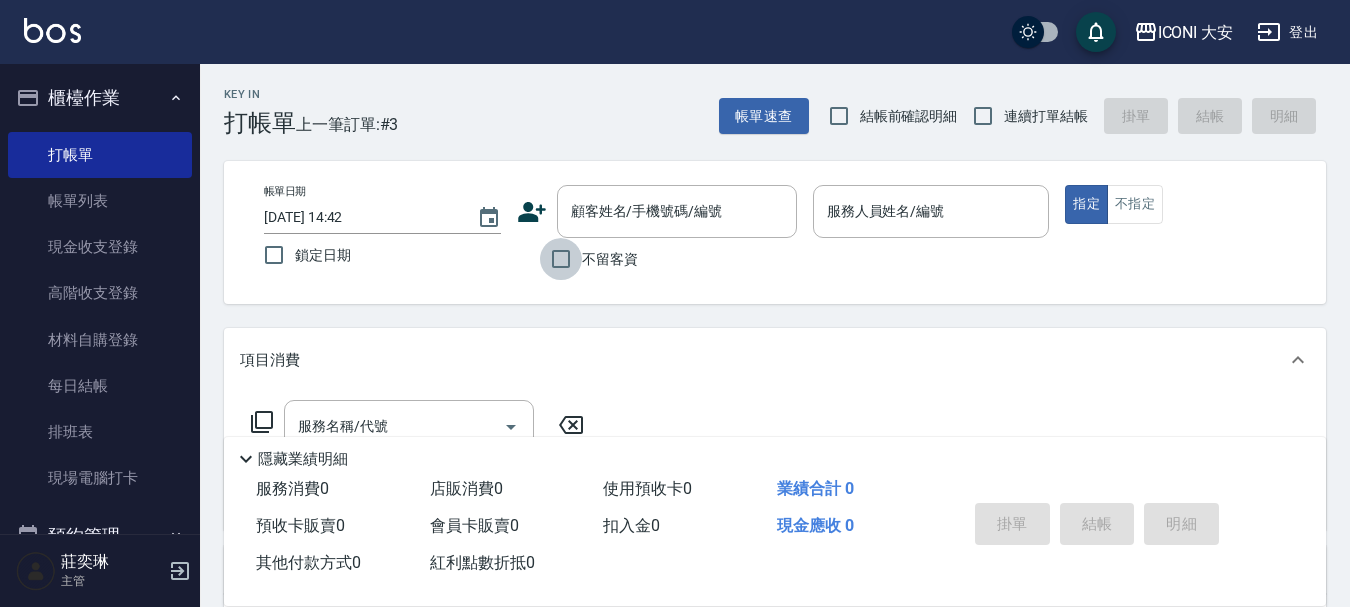 click on "不留客資" at bounding box center [561, 259] 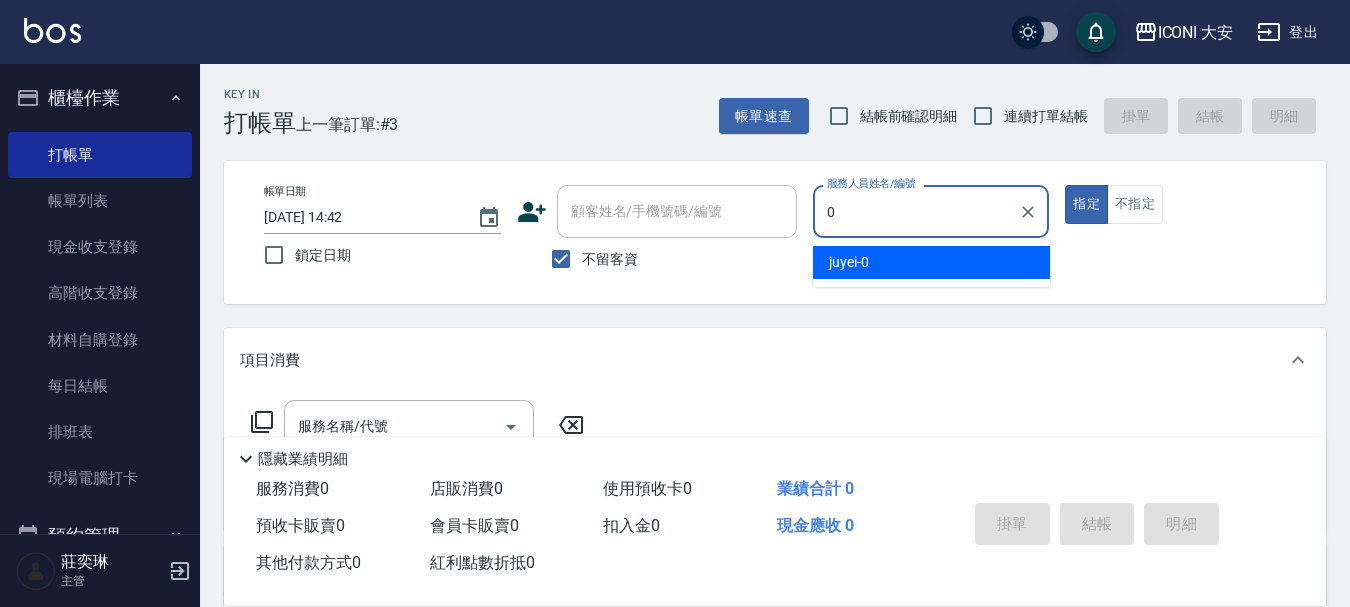 type on "juyei-0" 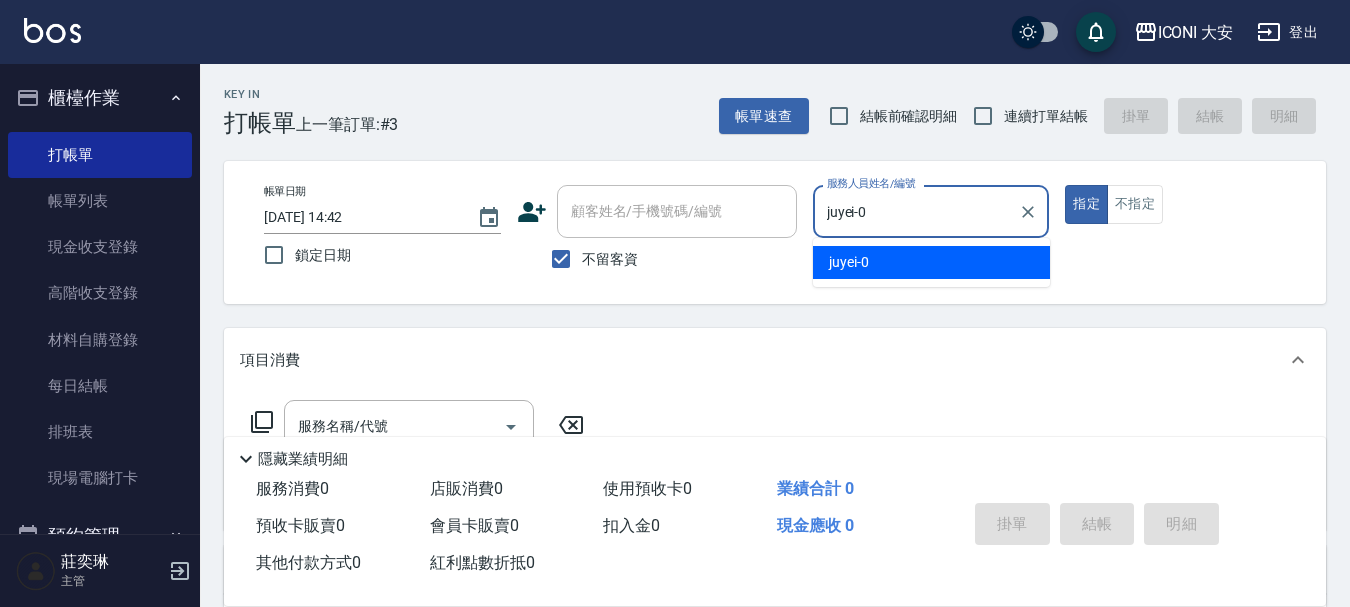 type on "true" 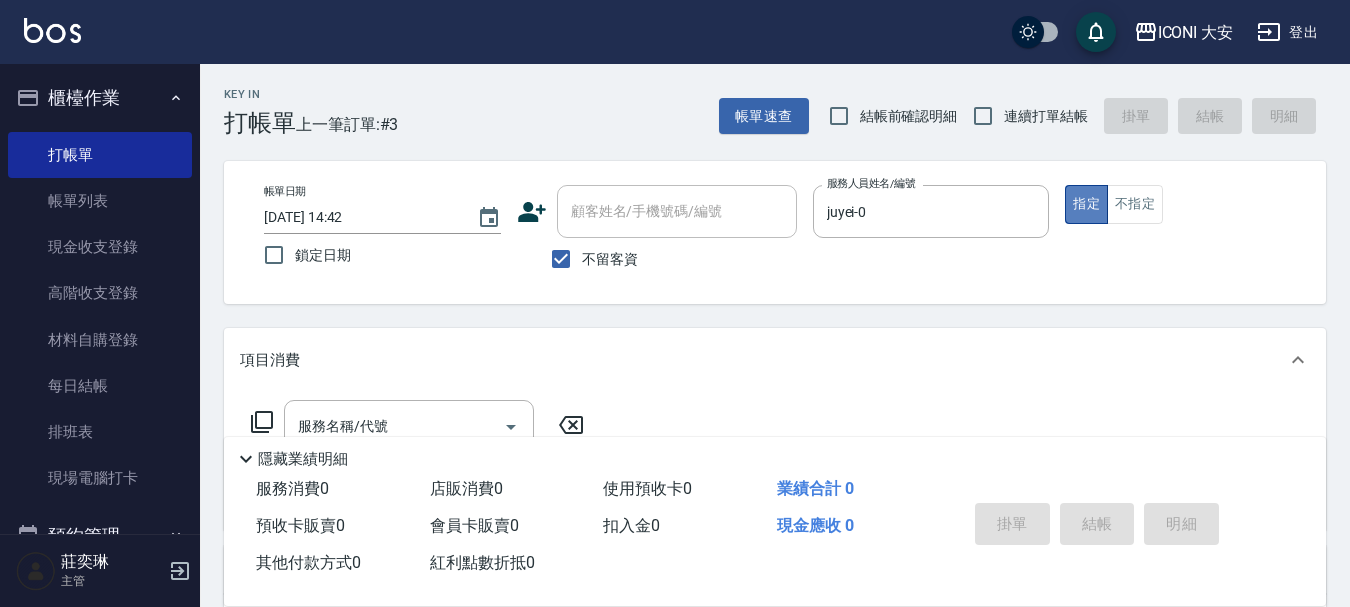click on "指定" at bounding box center [1086, 204] 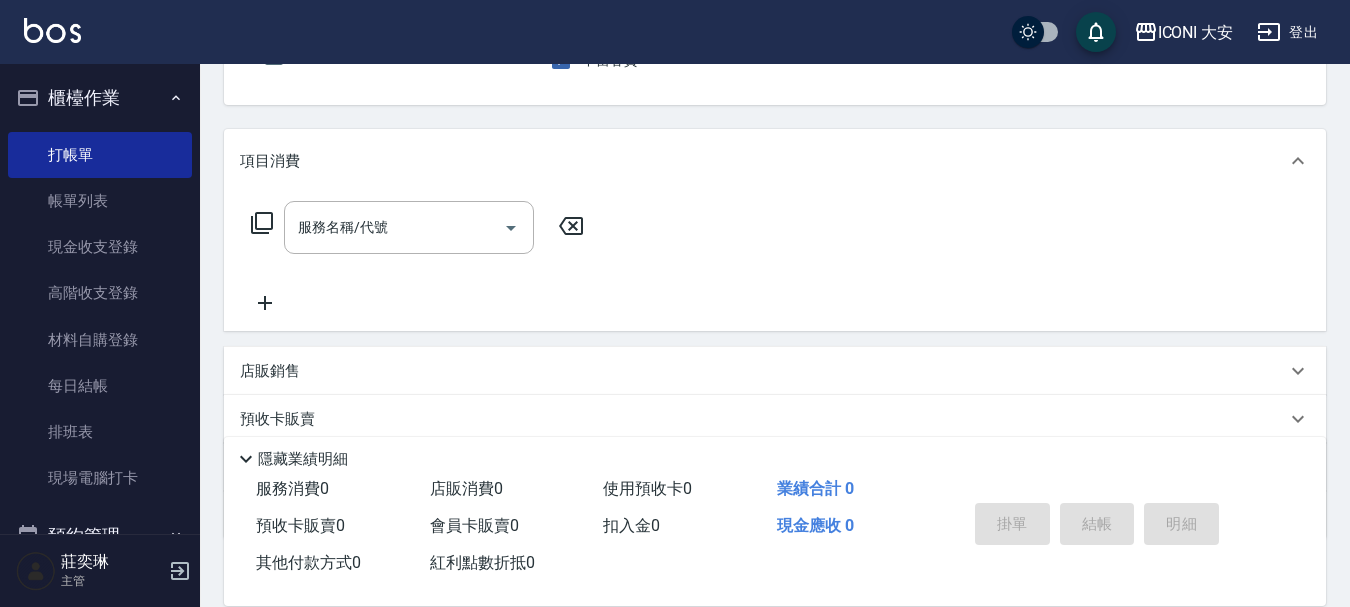 scroll, scrollTop: 200, scrollLeft: 0, axis: vertical 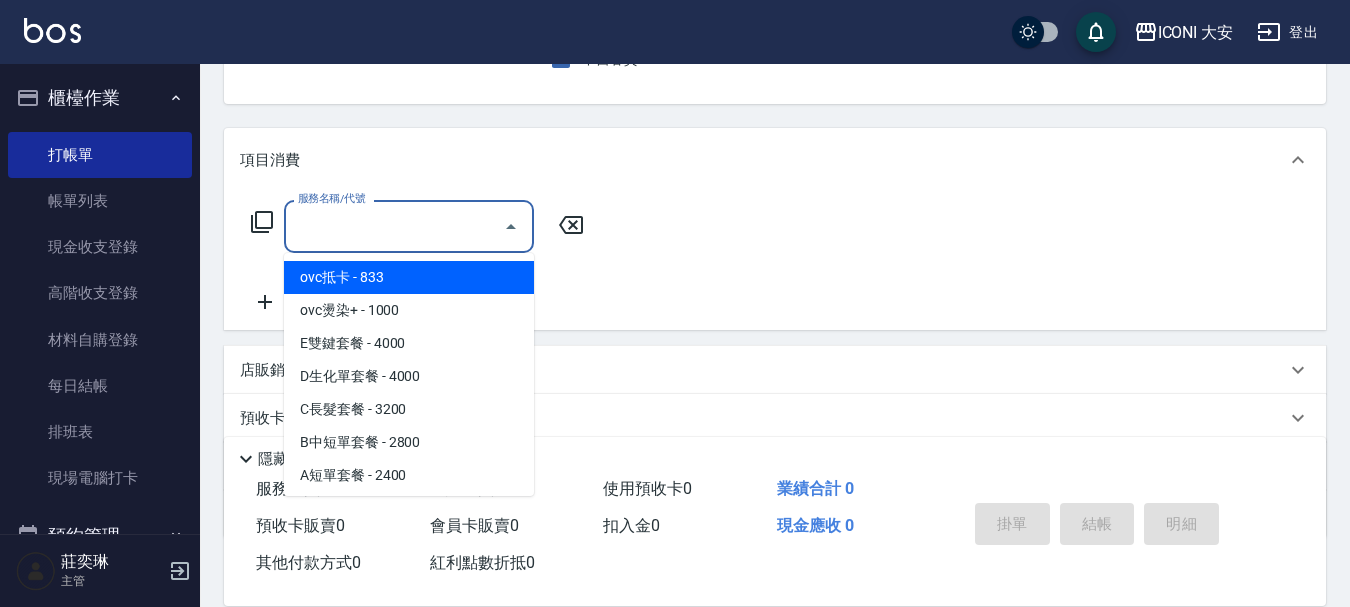 click on "服務名稱/代號" at bounding box center (394, 226) 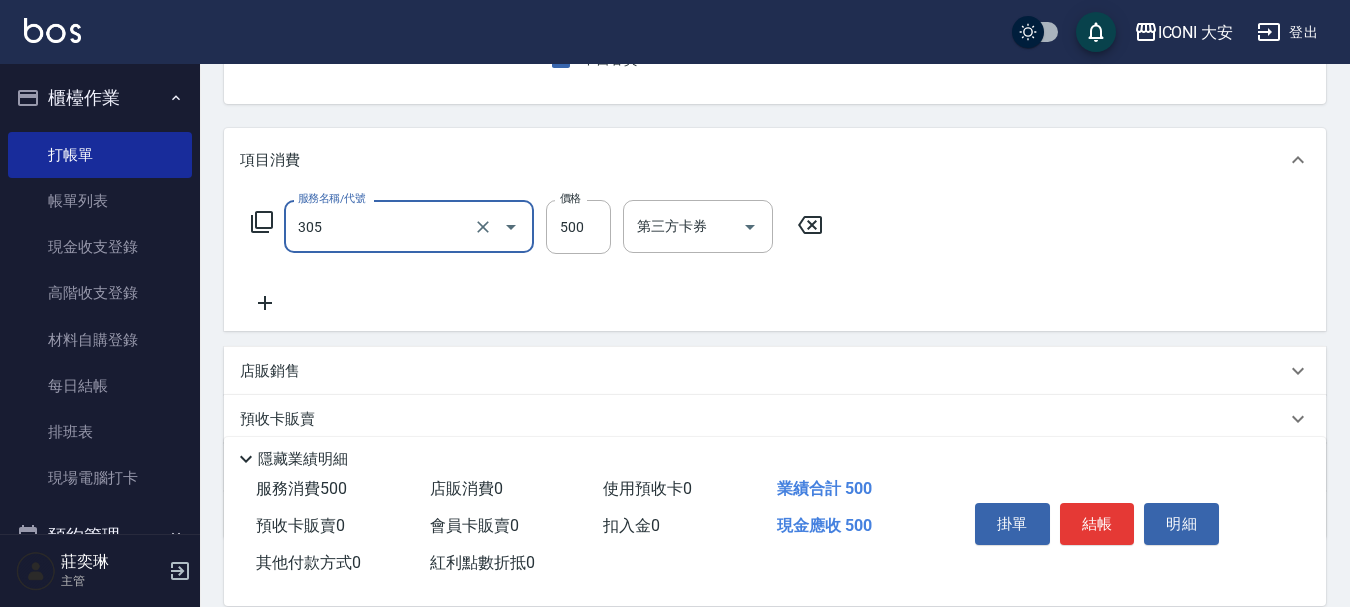 type on "剪髮(305)" 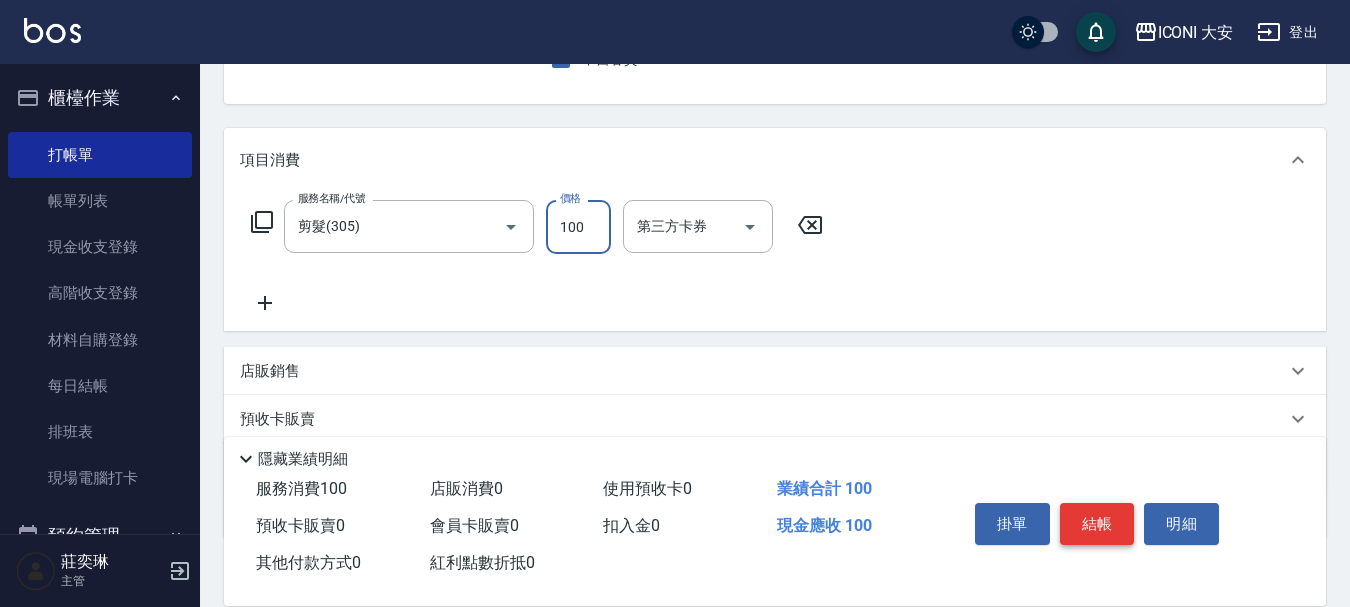 type on "100" 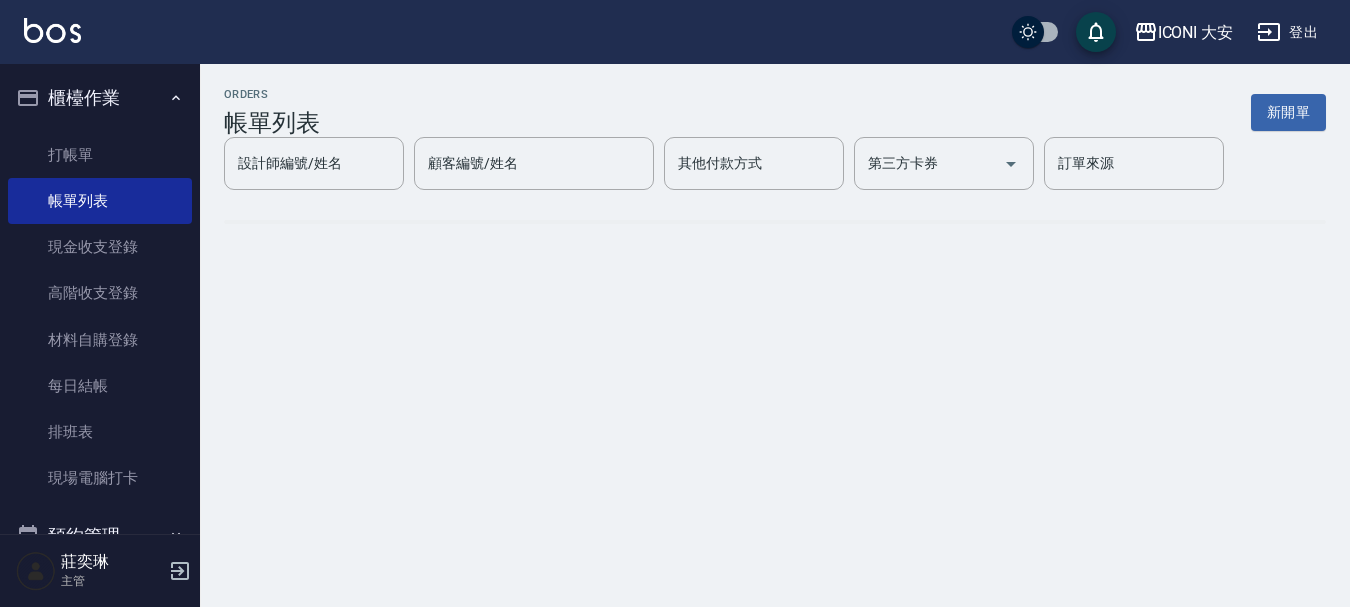 scroll, scrollTop: 0, scrollLeft: 0, axis: both 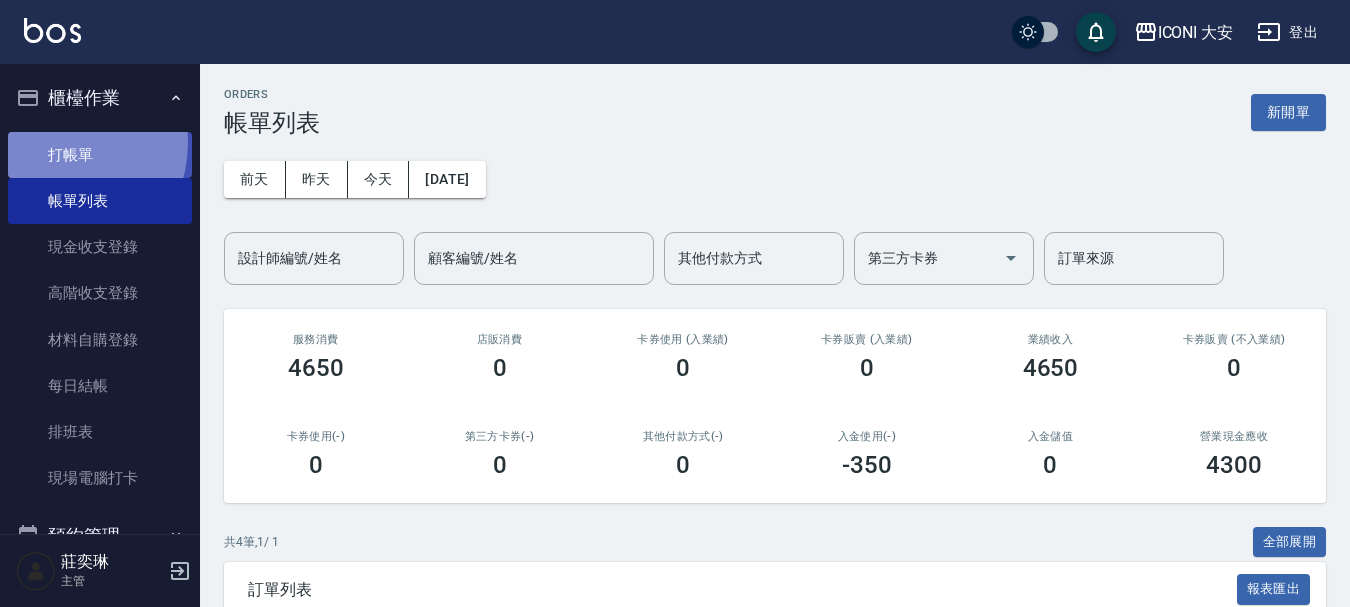 click on "打帳單" at bounding box center (100, 155) 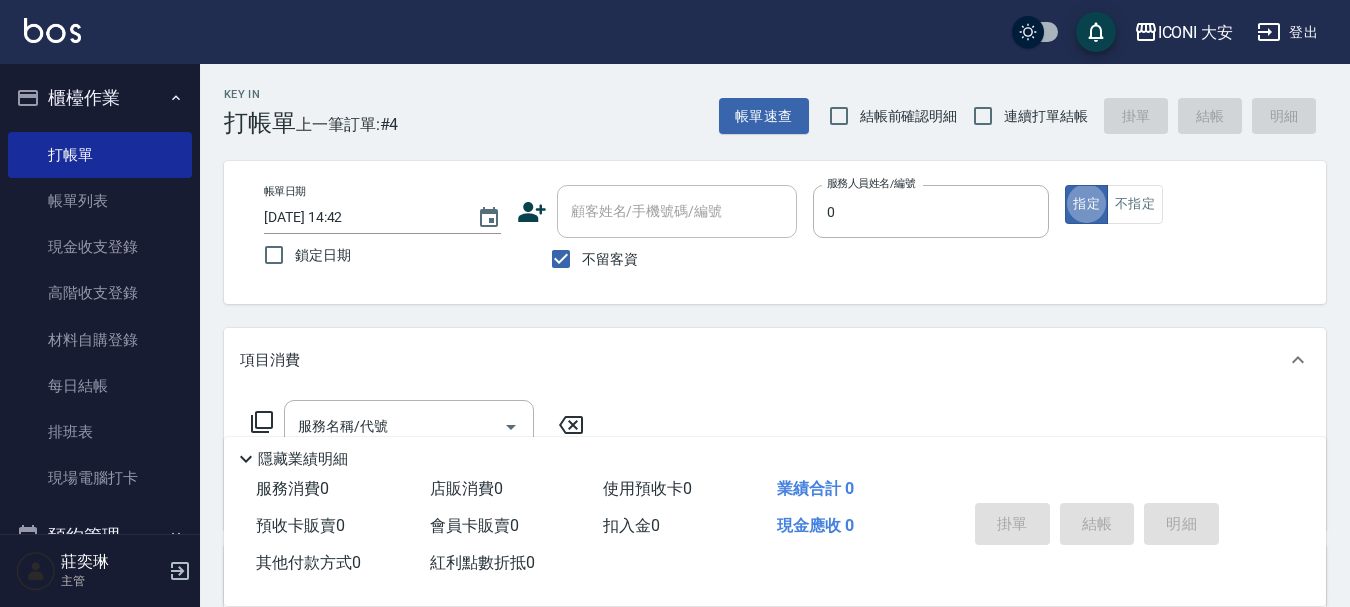 type on "juyei-0" 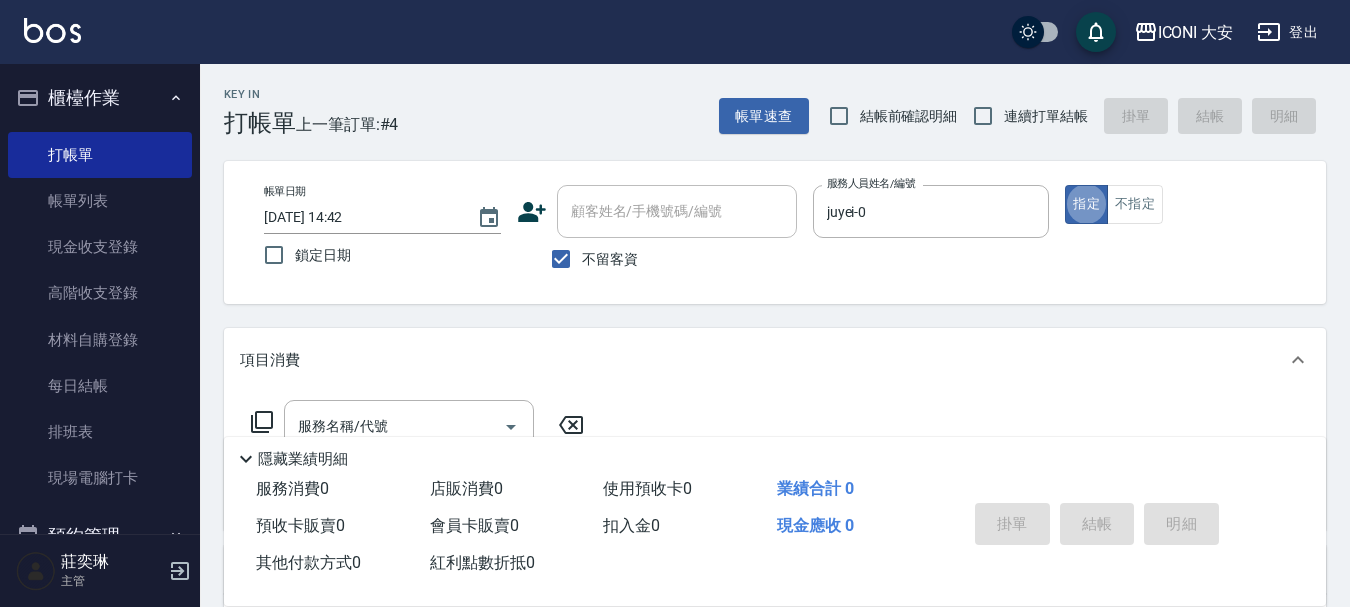 type on "true" 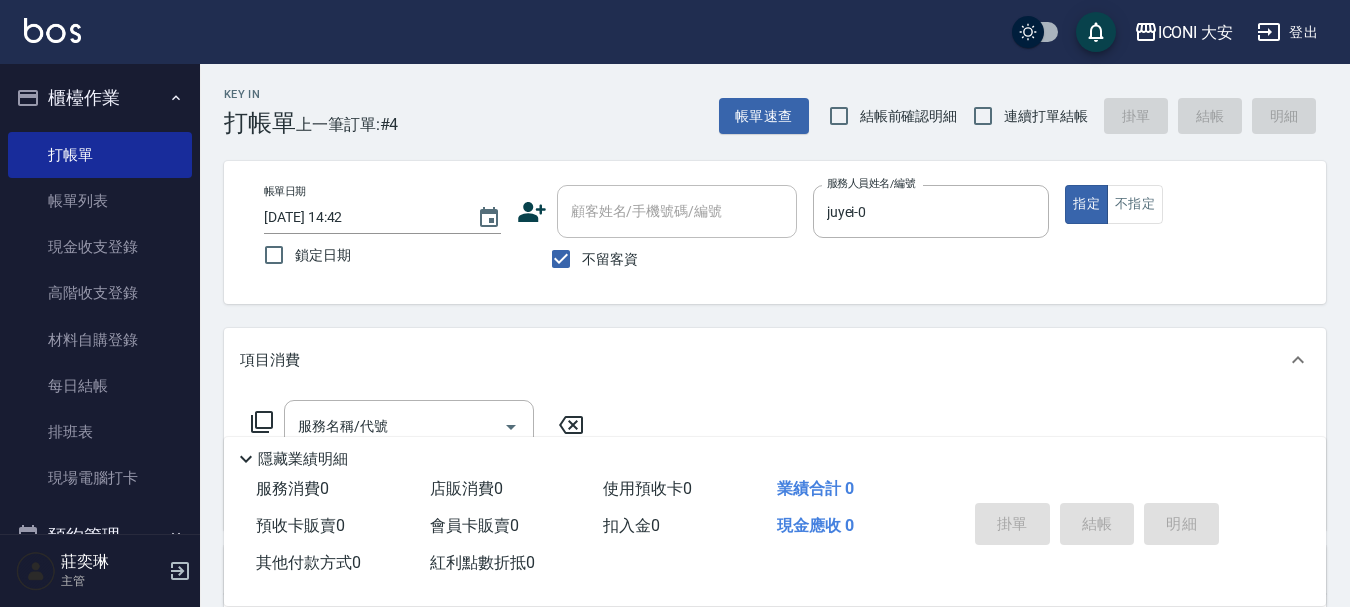 click on "帳單日期 [DATE] 14:42 鎖定日期 顧客姓名/手機號碼/編號 顧客姓名/手機號碼/編號 不留客資 服務人員姓名/編號 juyei-0 服務人員姓名/編號 指定 不指定" at bounding box center [775, 232] 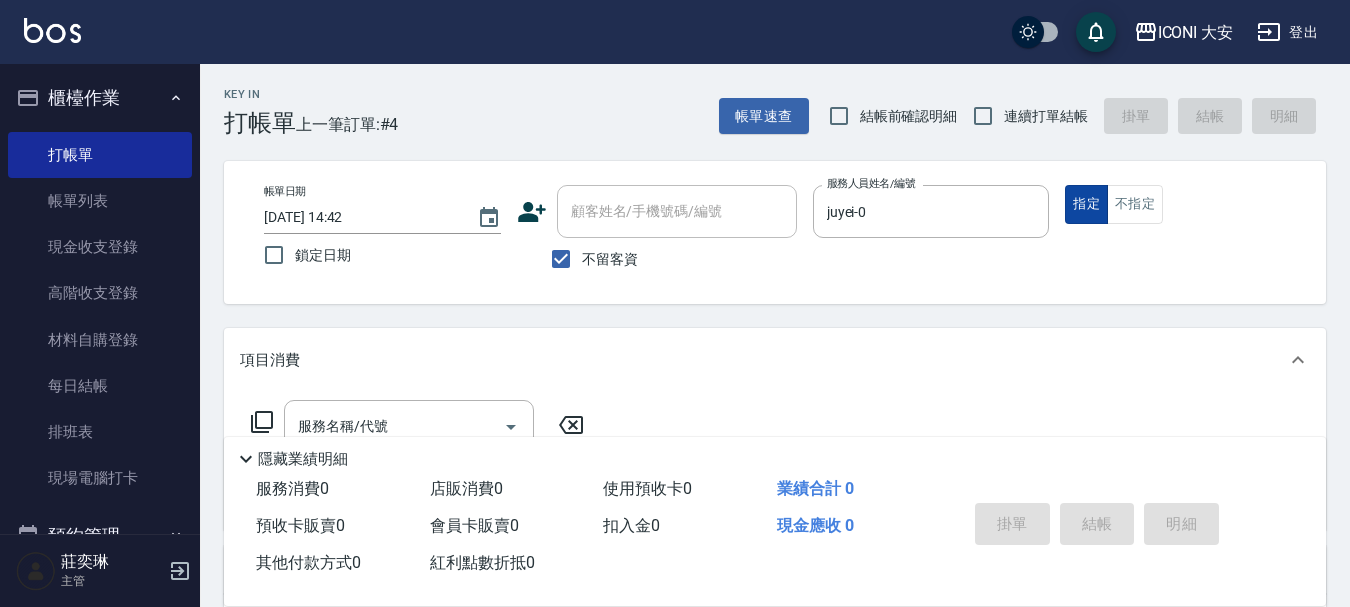 click on "指定" at bounding box center (1086, 204) 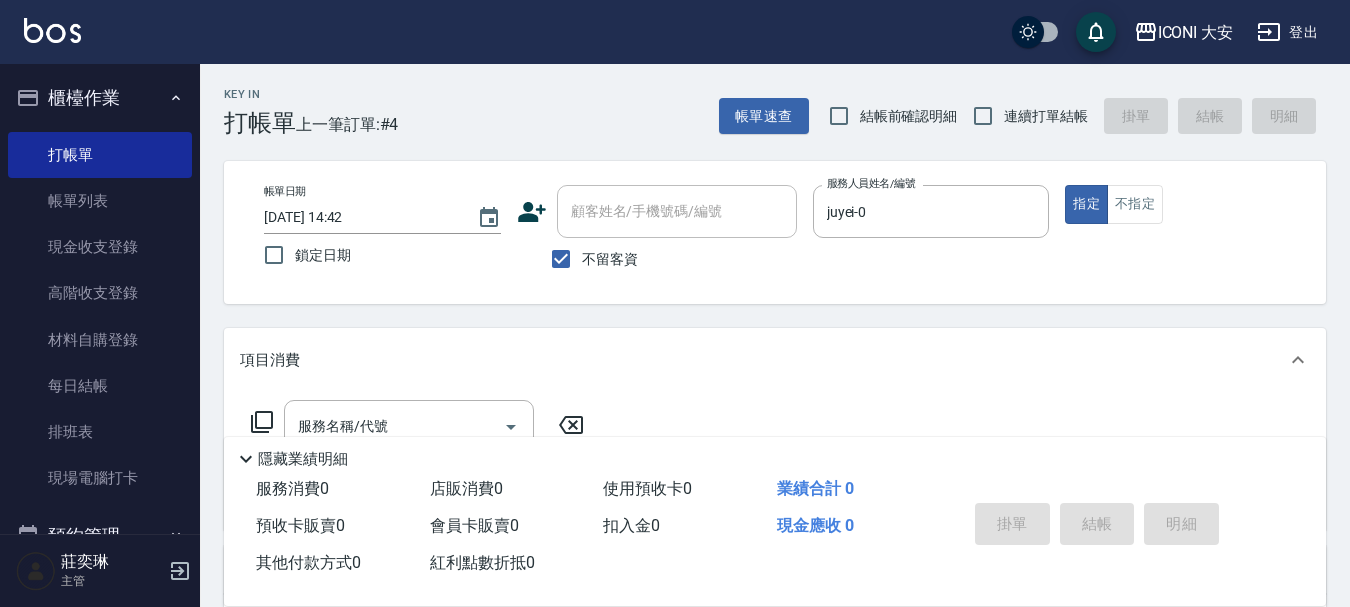 scroll, scrollTop: 100, scrollLeft: 0, axis: vertical 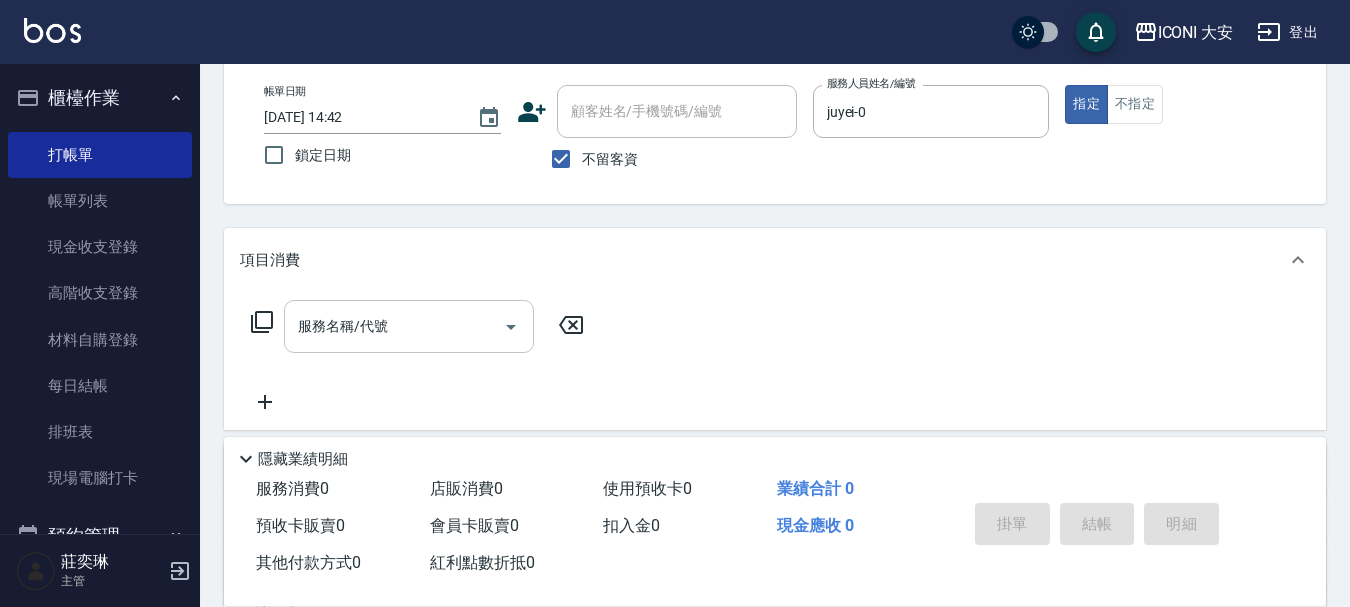 click on "服務名稱/代號" at bounding box center (394, 326) 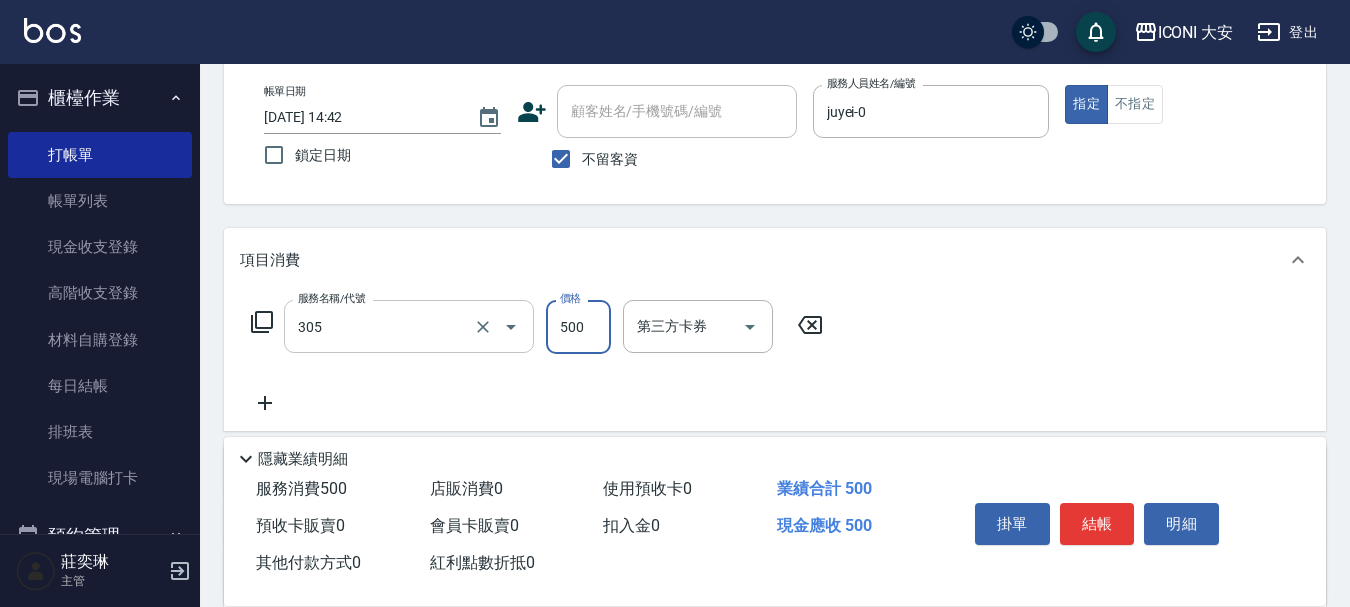 type on "剪髮(305)" 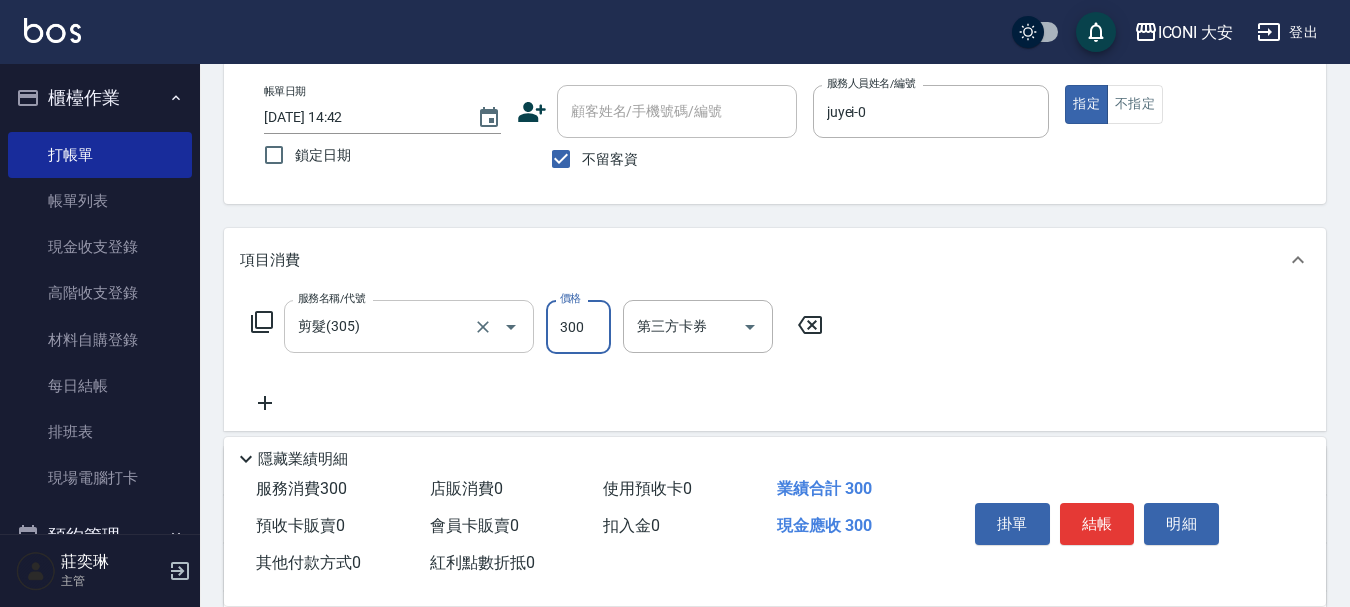type on "300" 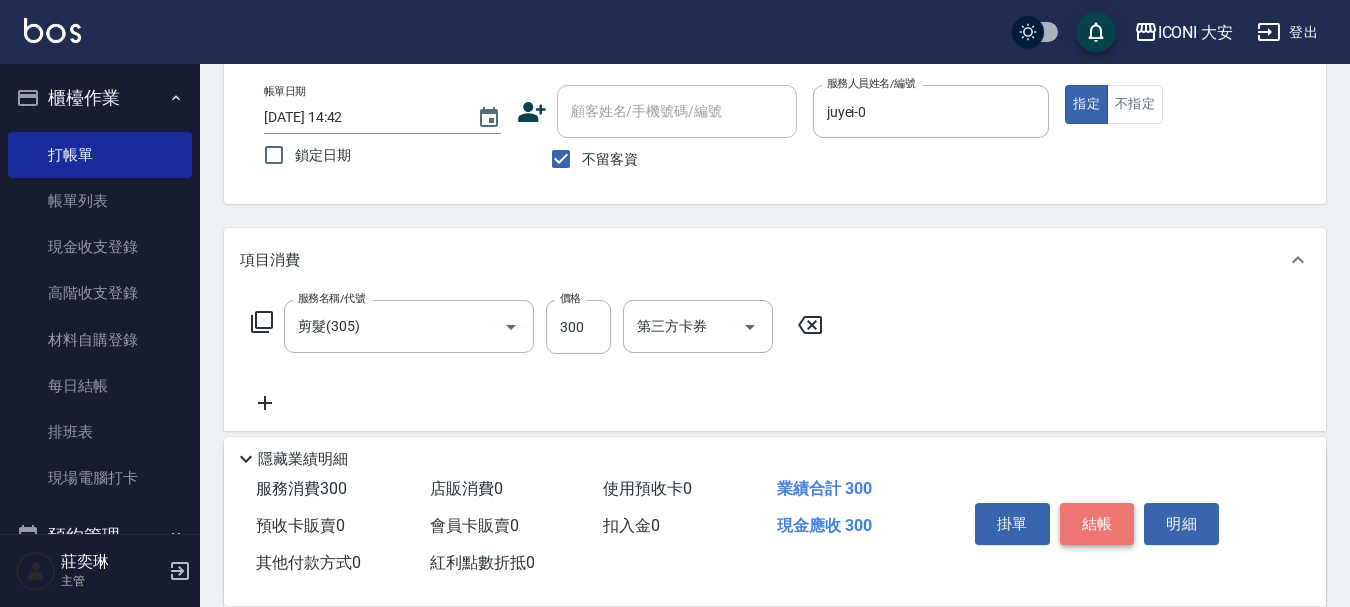click on "結帳" at bounding box center [1097, 524] 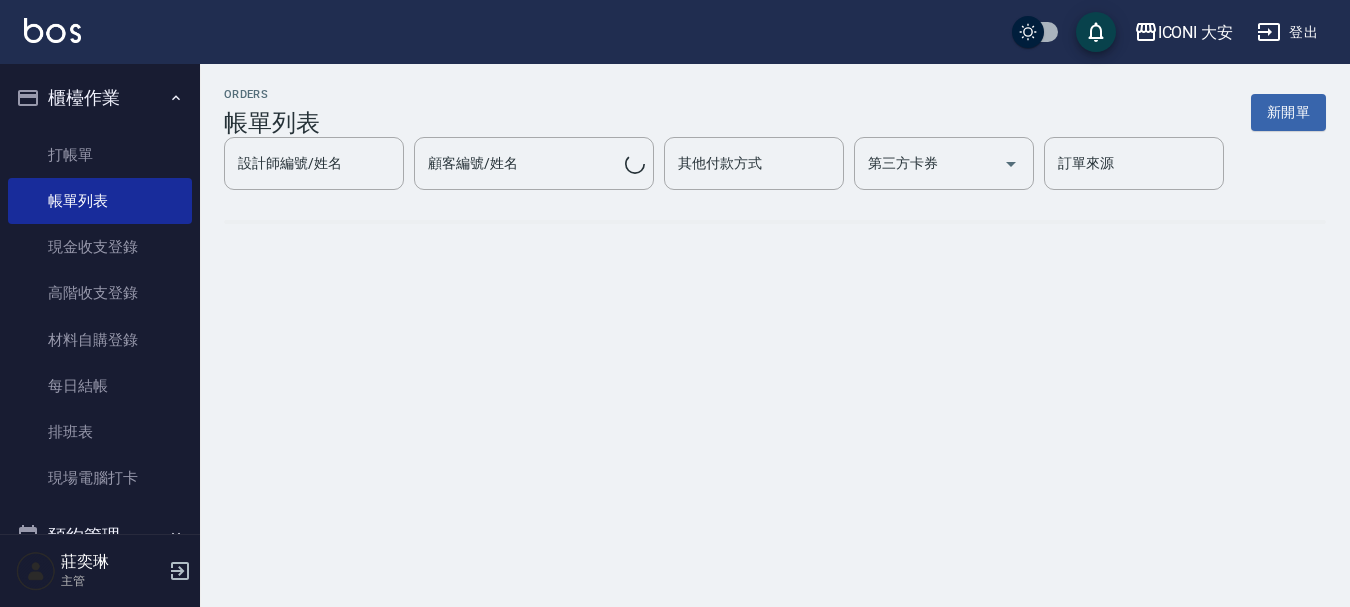 scroll, scrollTop: 0, scrollLeft: 0, axis: both 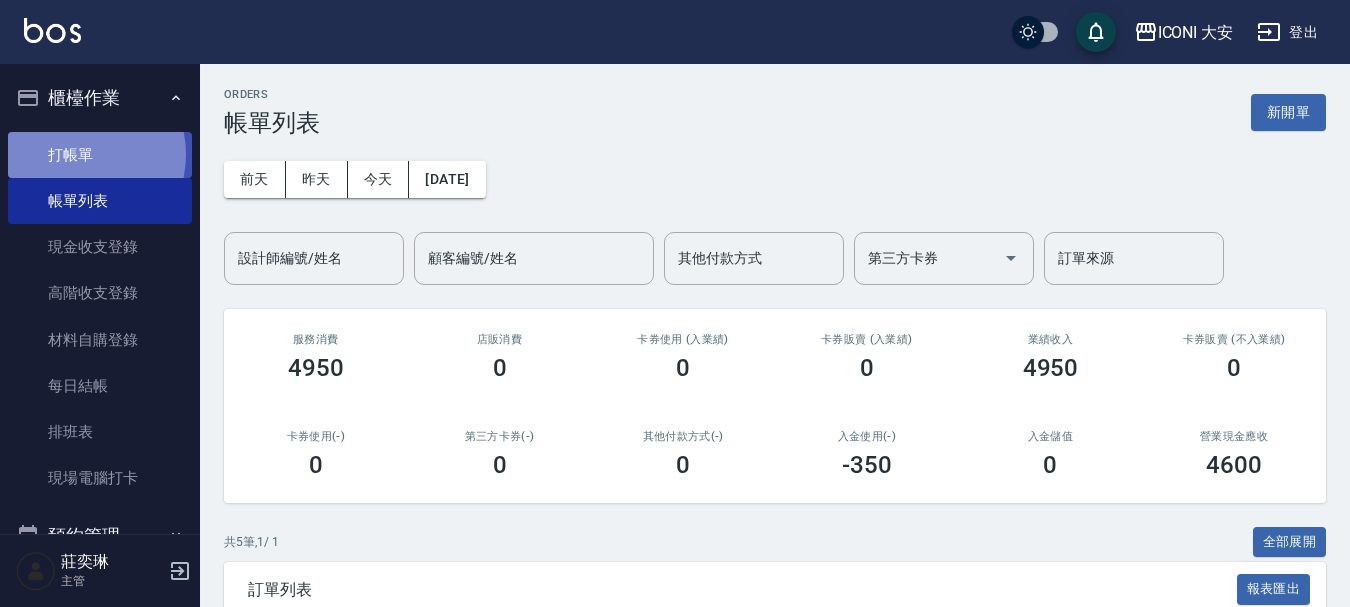 click on "打帳單" at bounding box center (100, 155) 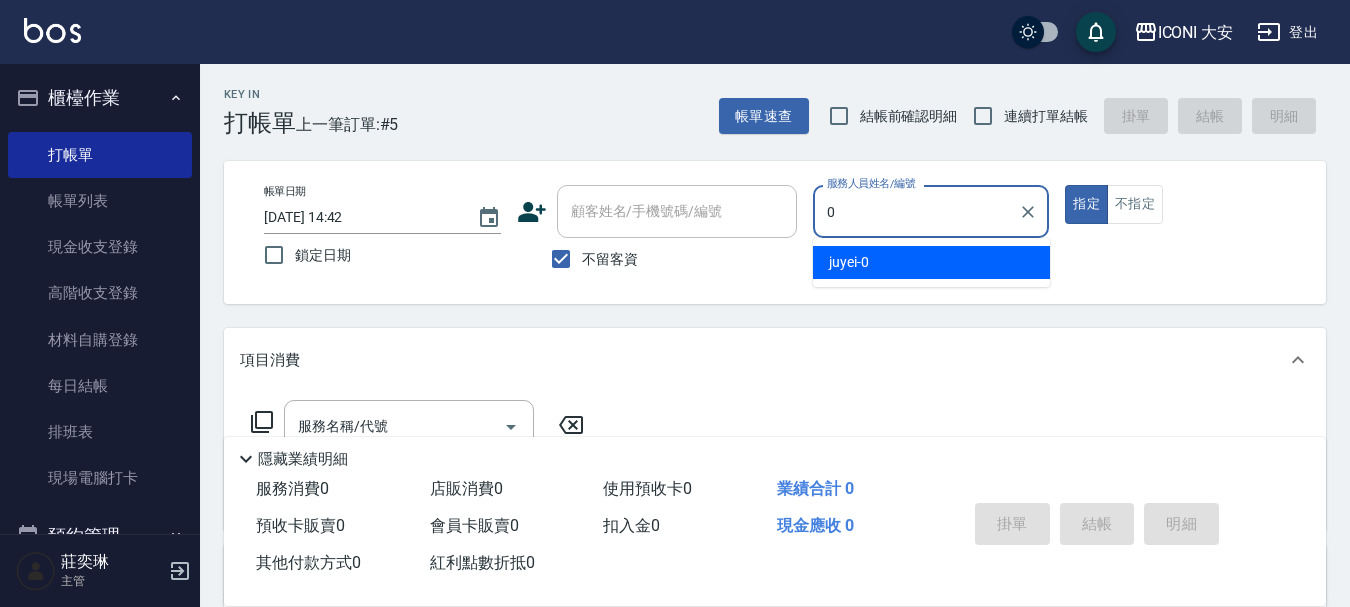 type on "juyei-0" 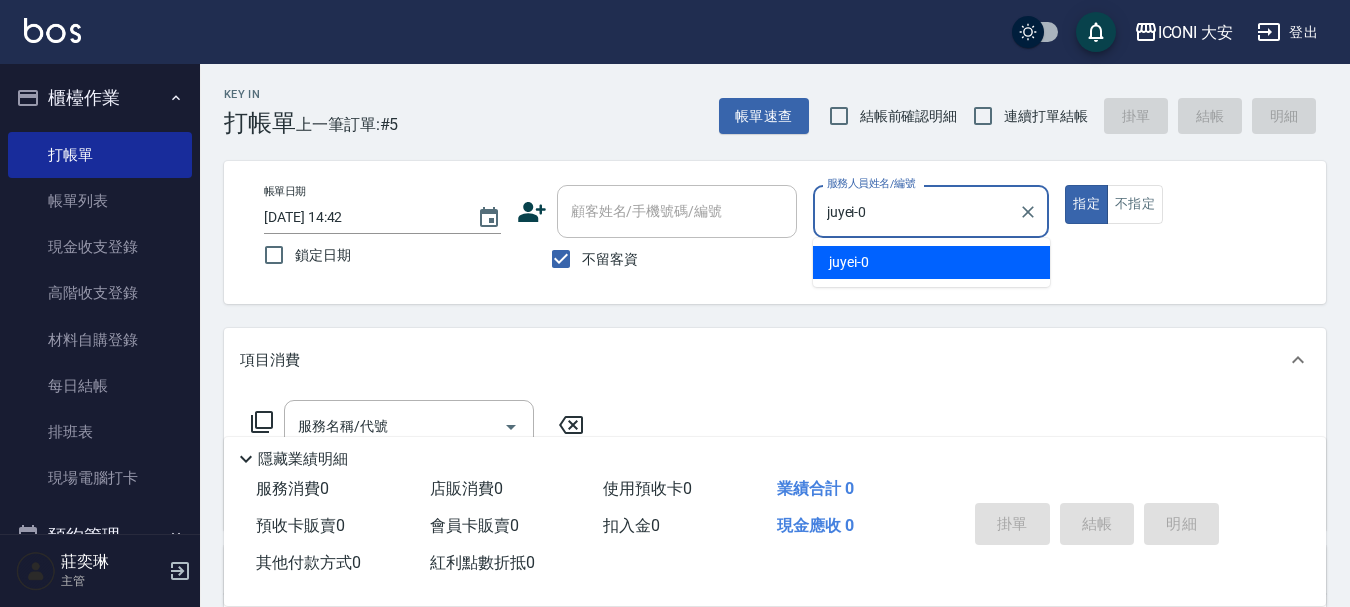 type on "true" 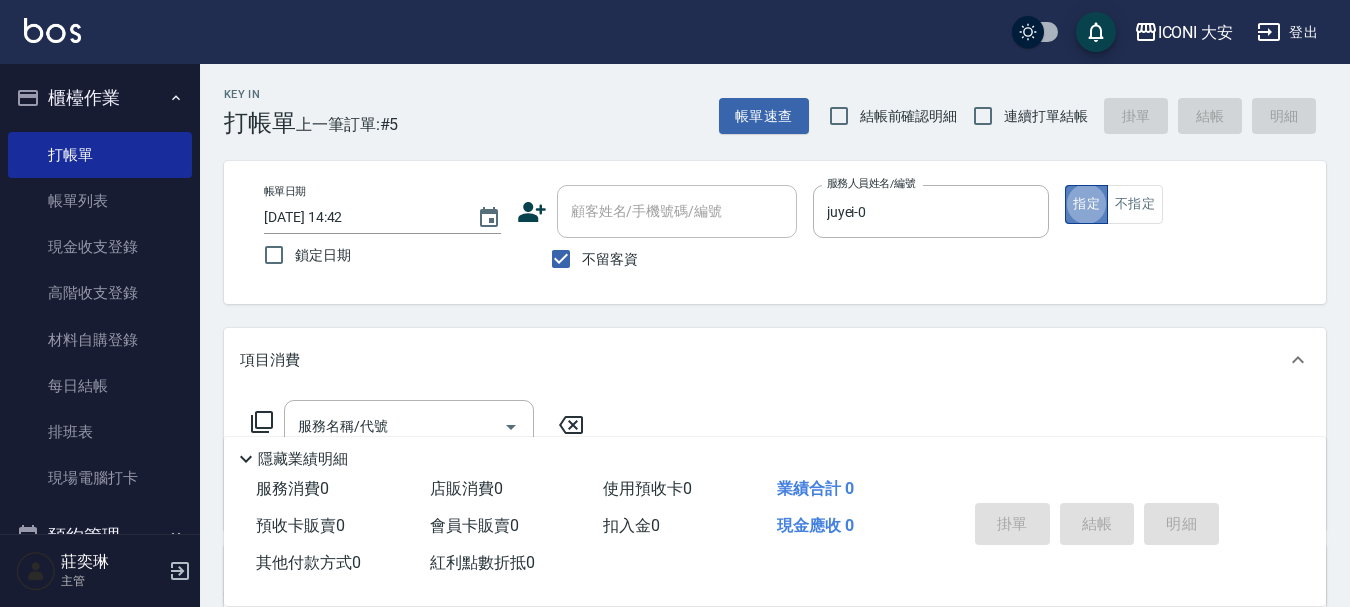 click on "指定" at bounding box center [1086, 204] 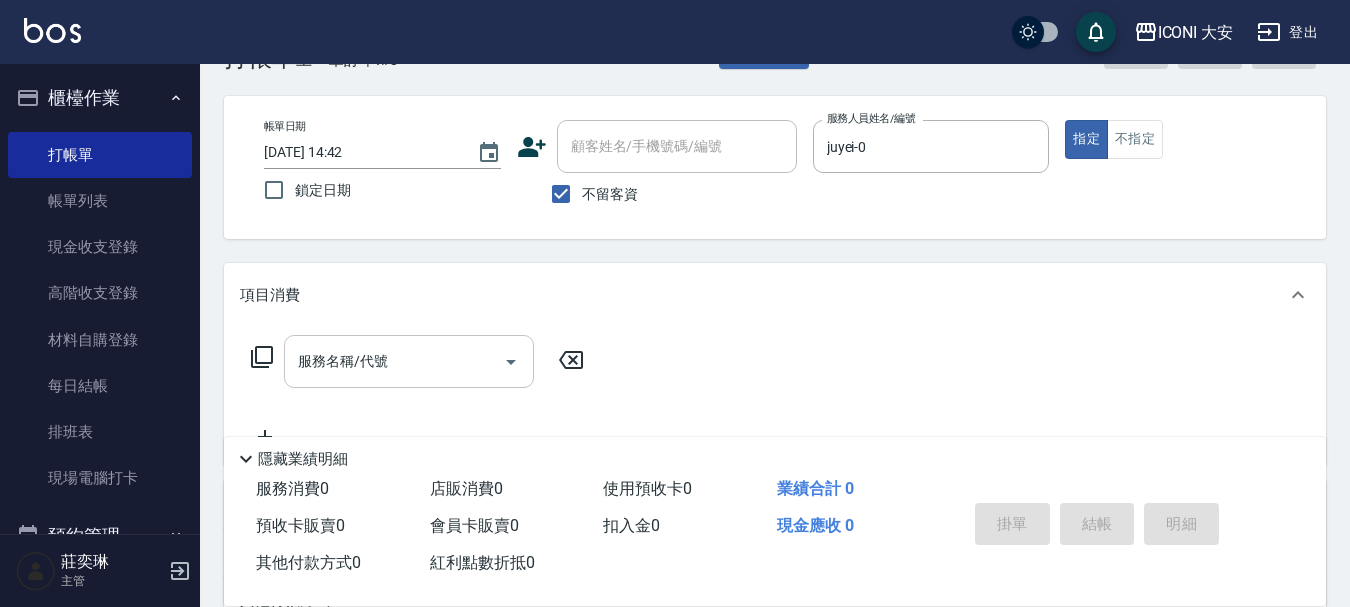 scroll, scrollTop: 100, scrollLeft: 0, axis: vertical 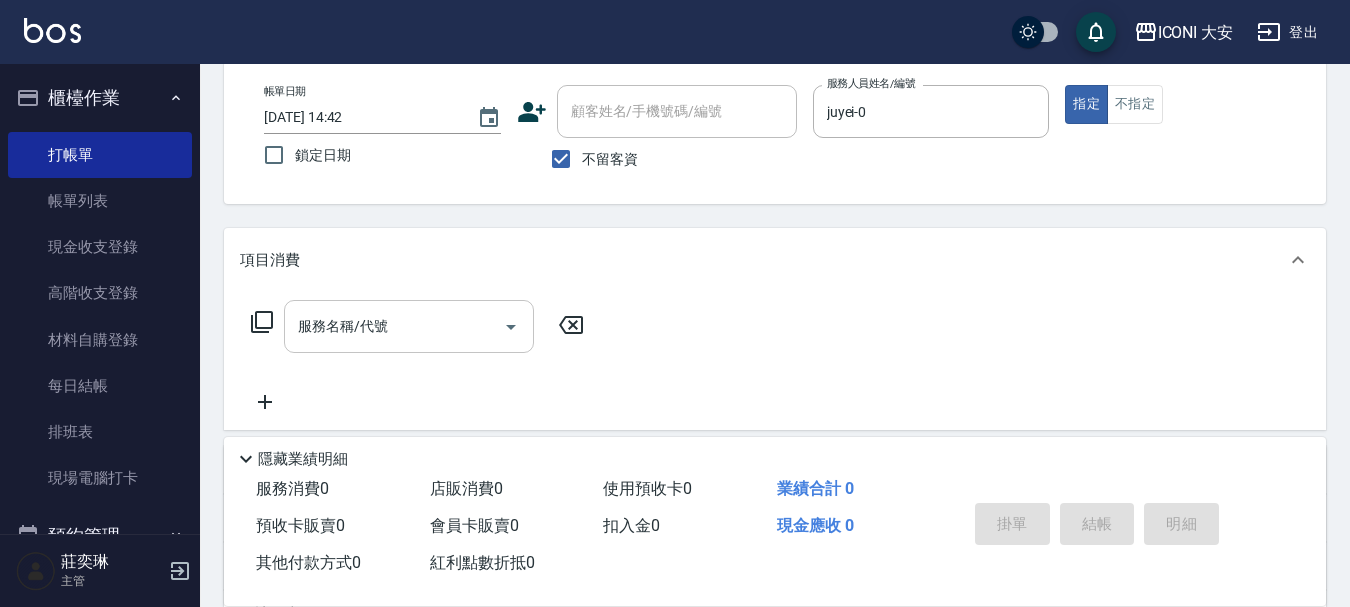 click on "服務名稱/代號" at bounding box center [394, 326] 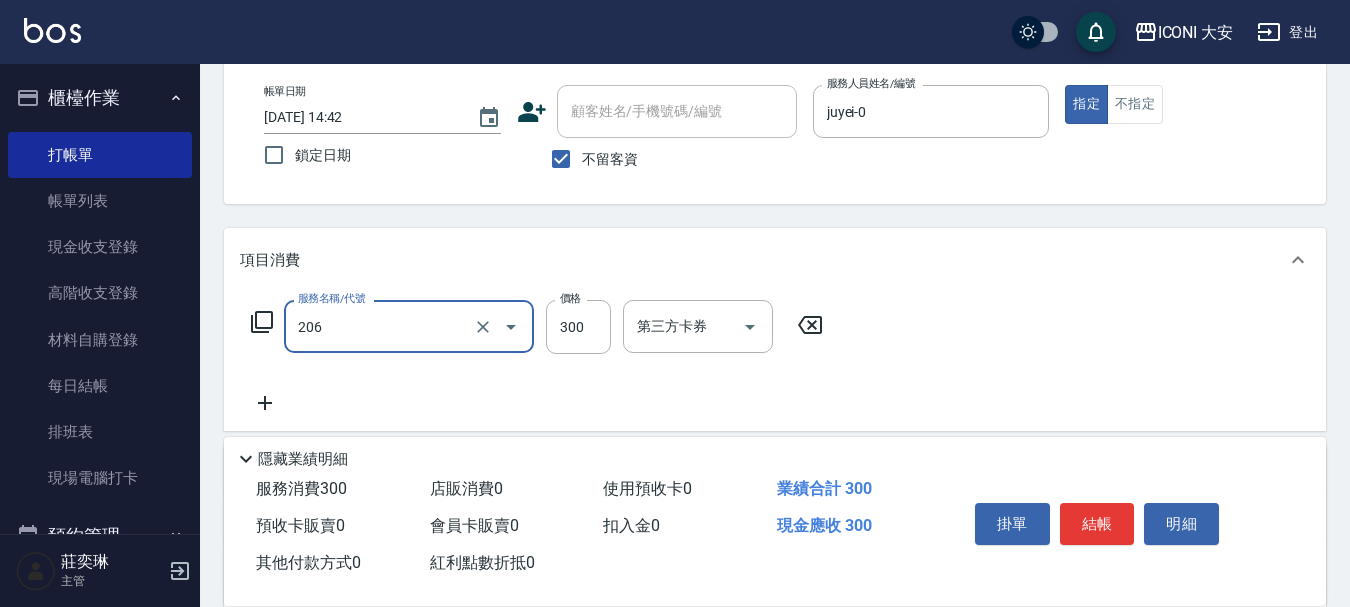 type on "洗髮(206)" 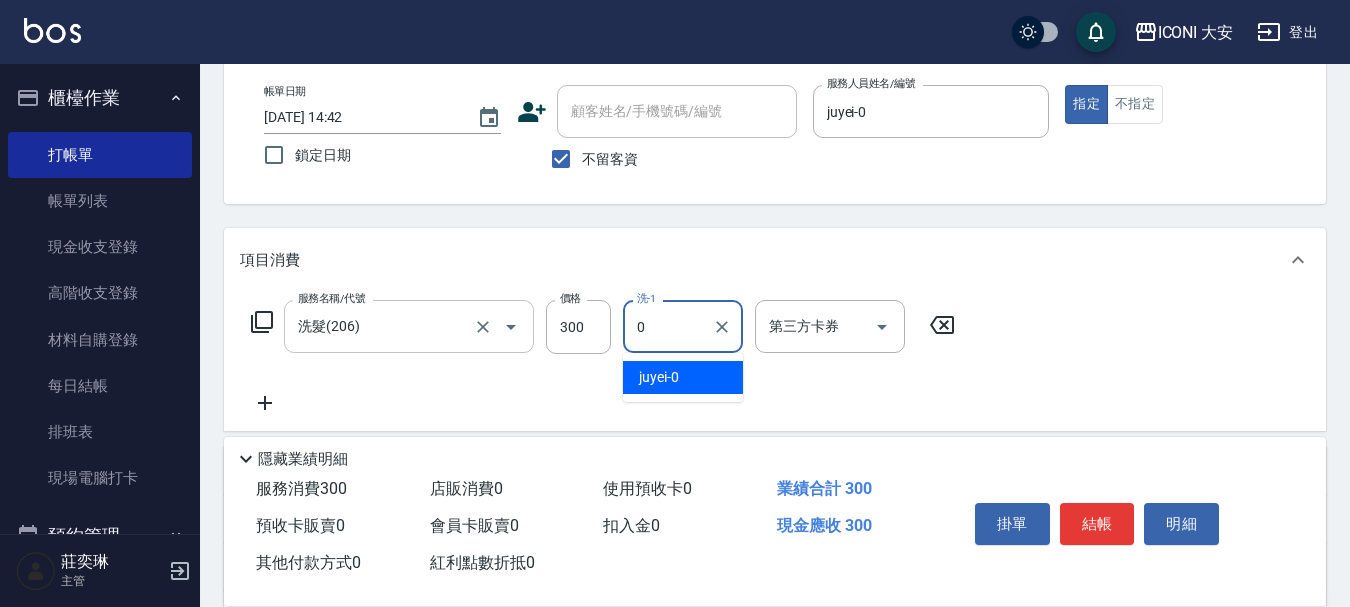 type on "juyei-0" 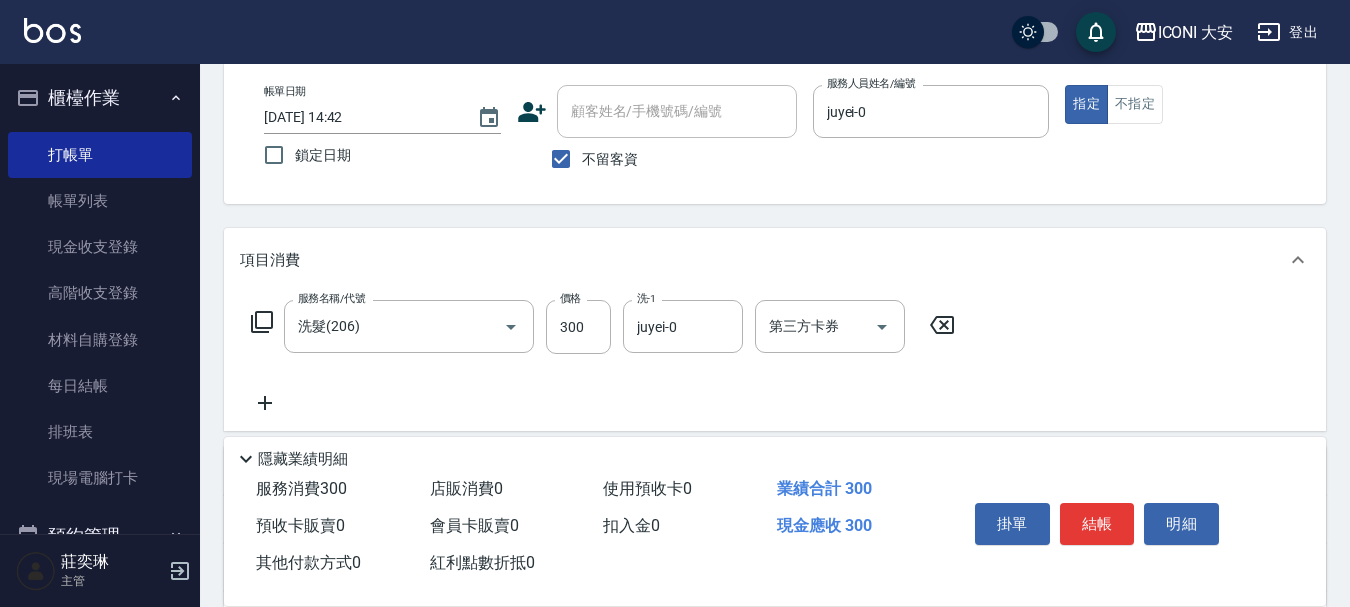 click 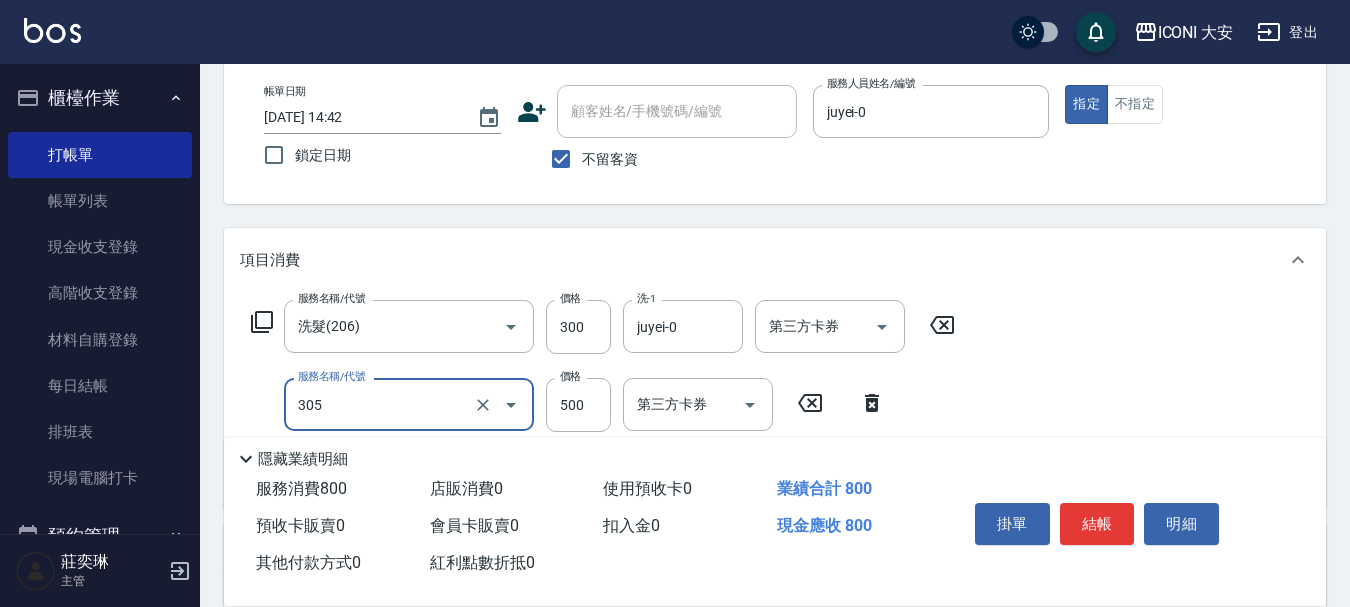 type on "剪髮(305)" 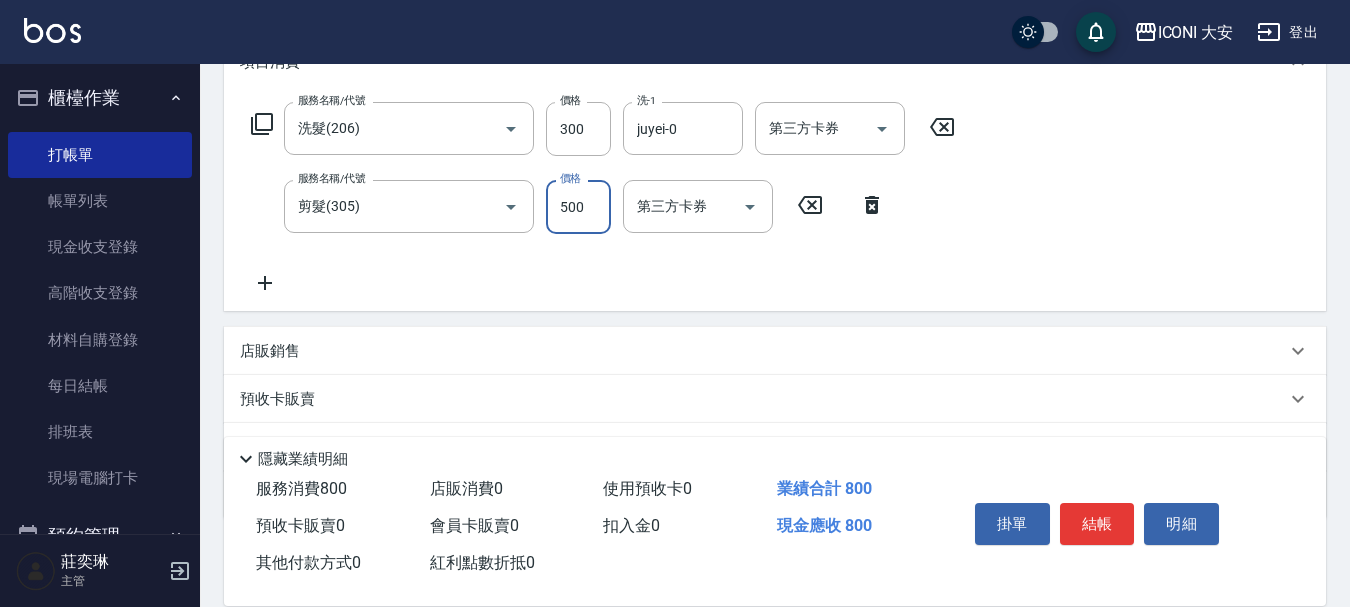 scroll, scrollTop: 300, scrollLeft: 0, axis: vertical 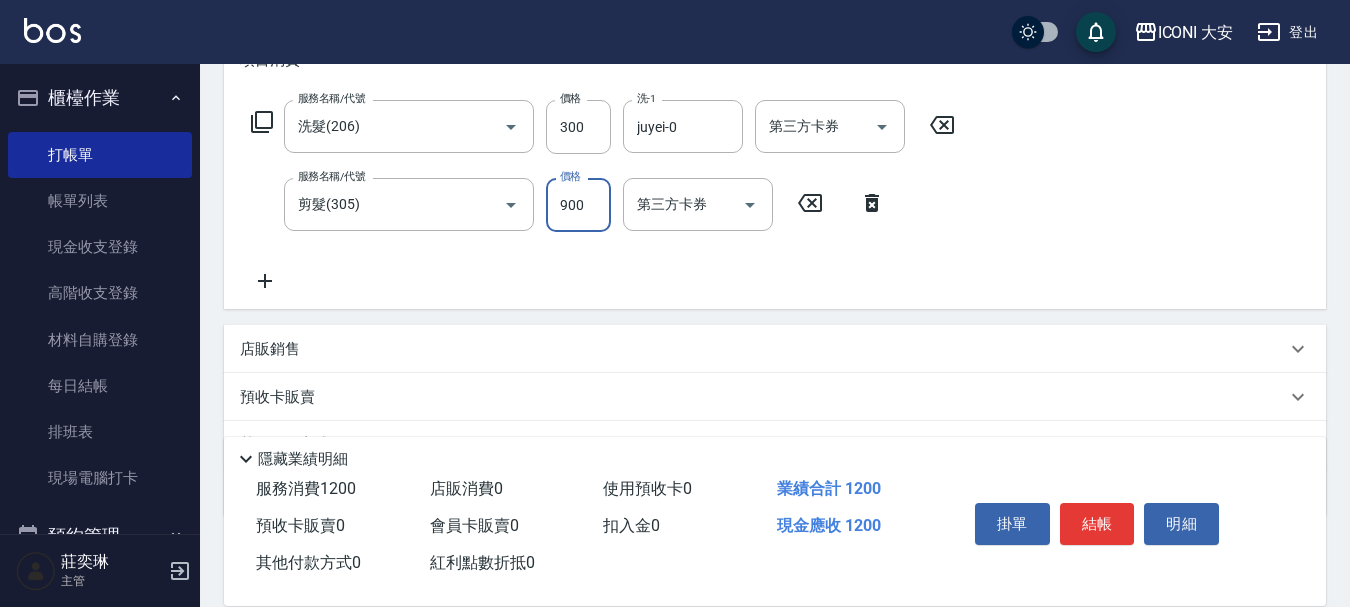 type on "900" 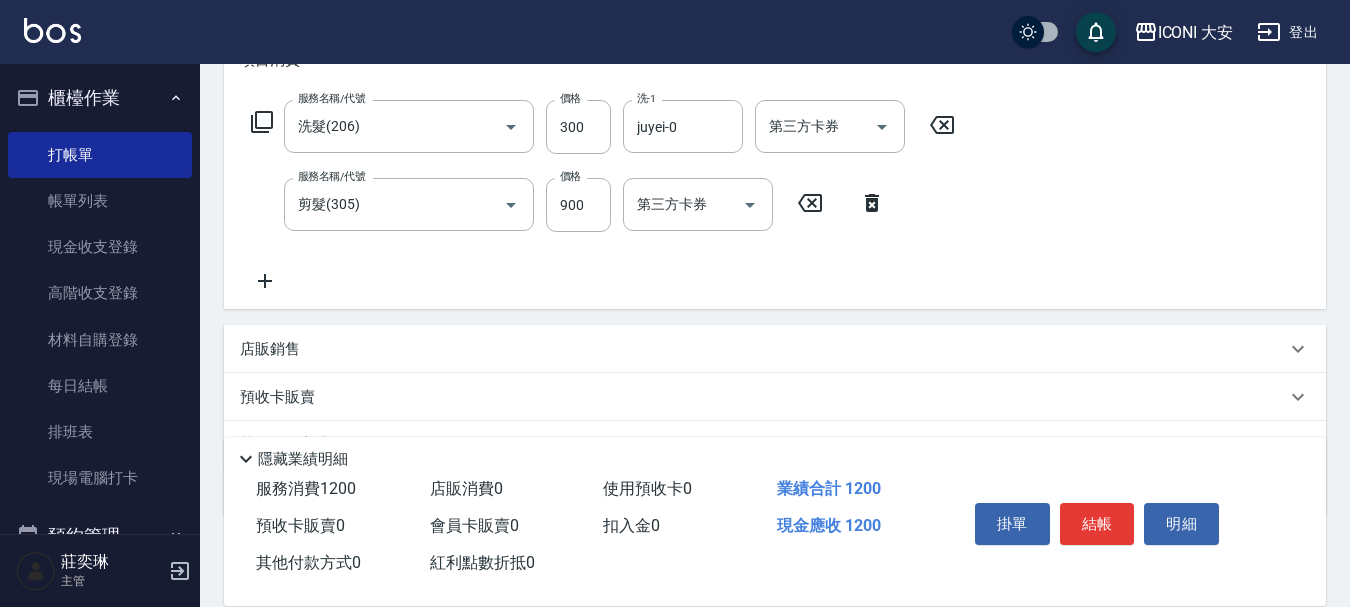 click 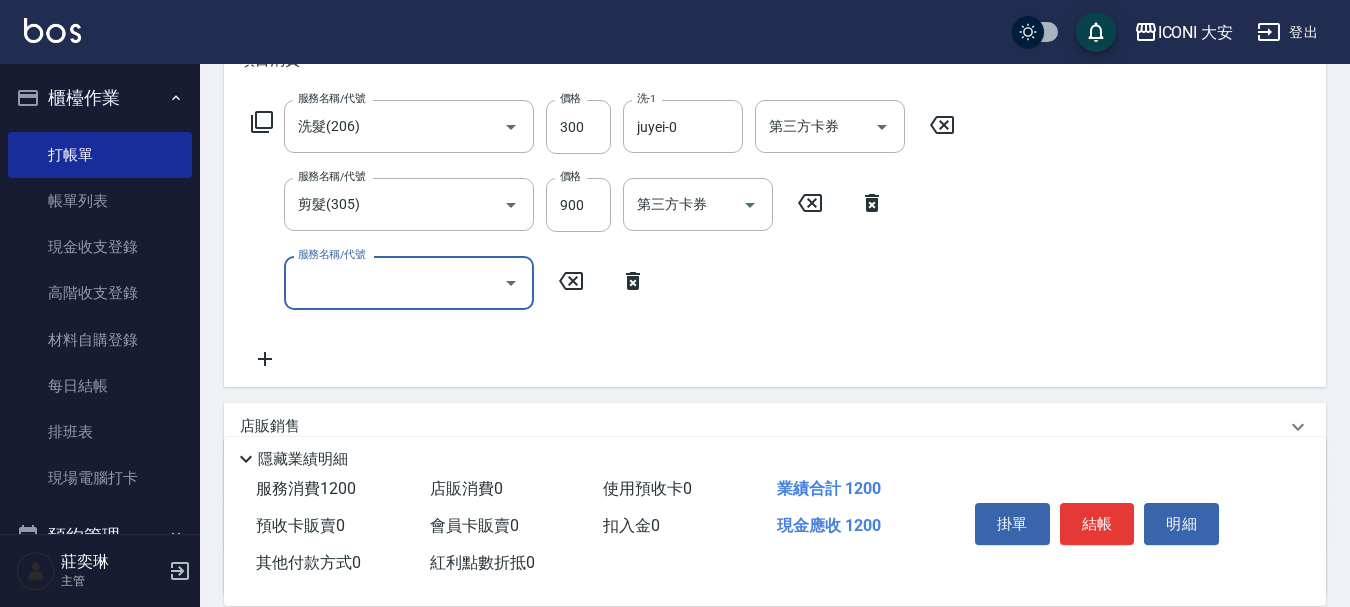click 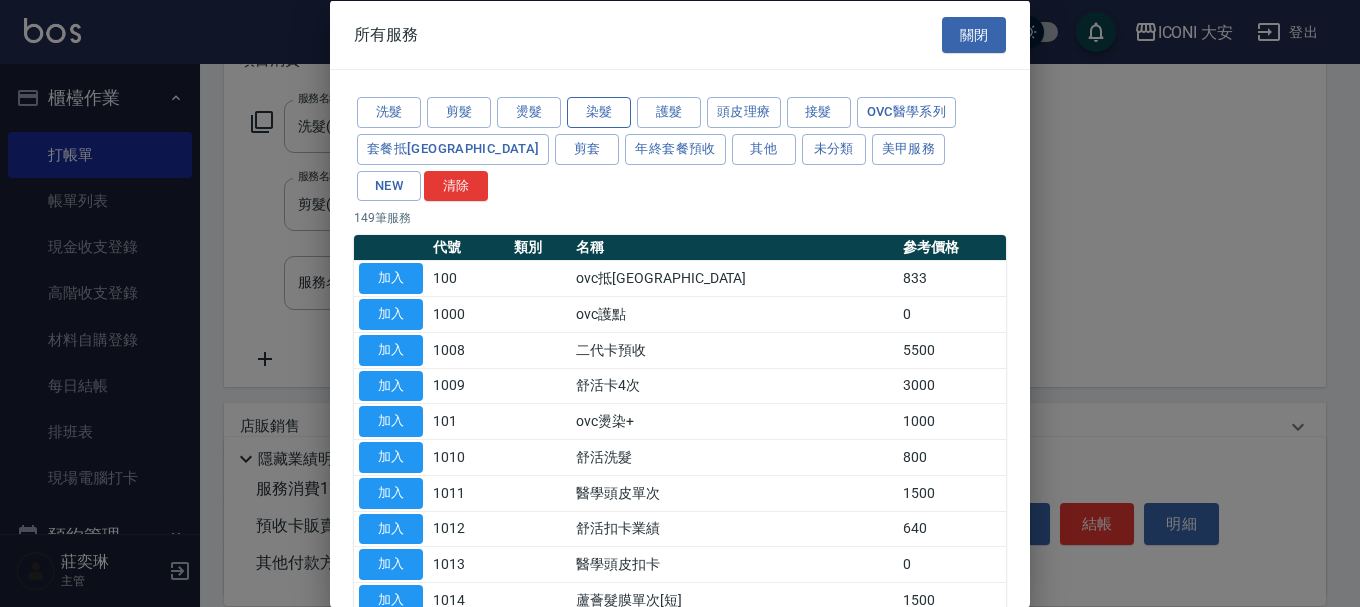 click on "染髮" at bounding box center (599, 112) 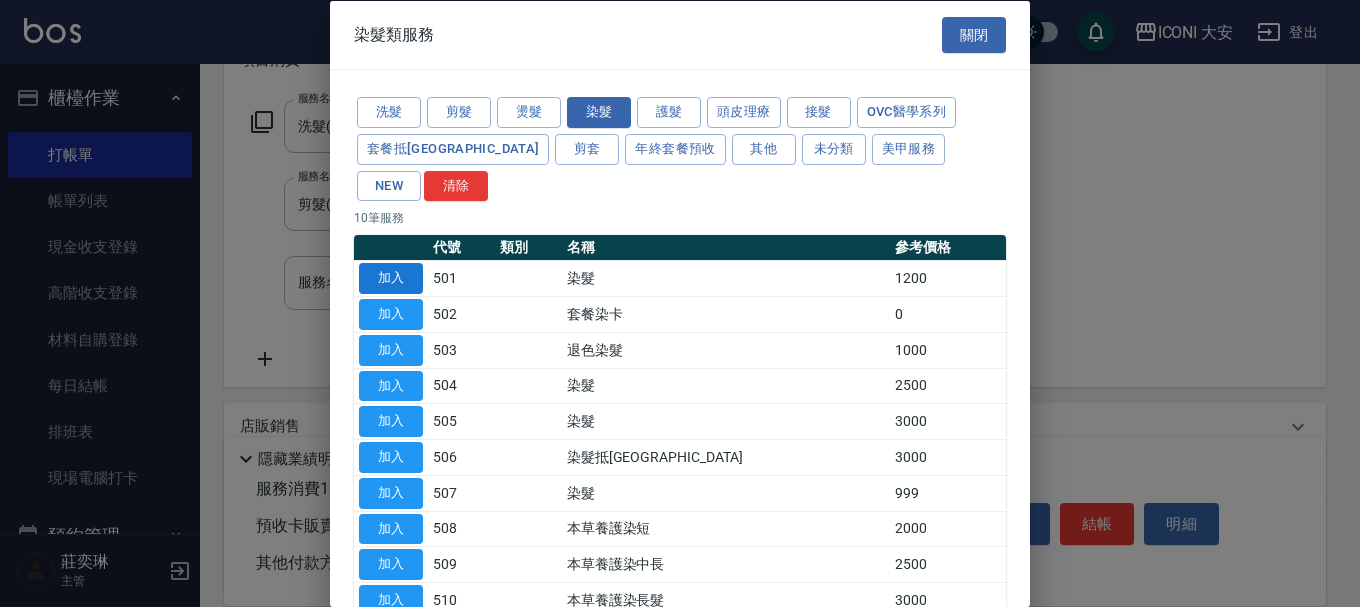 click on "加入" at bounding box center (391, 278) 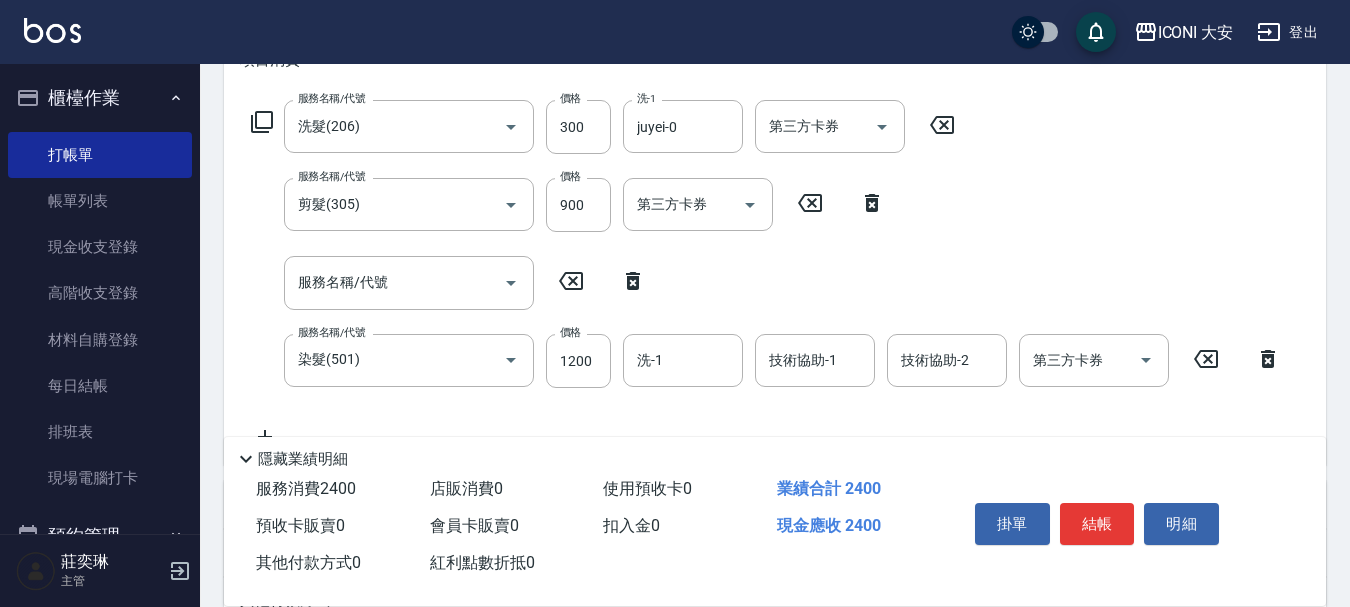 click 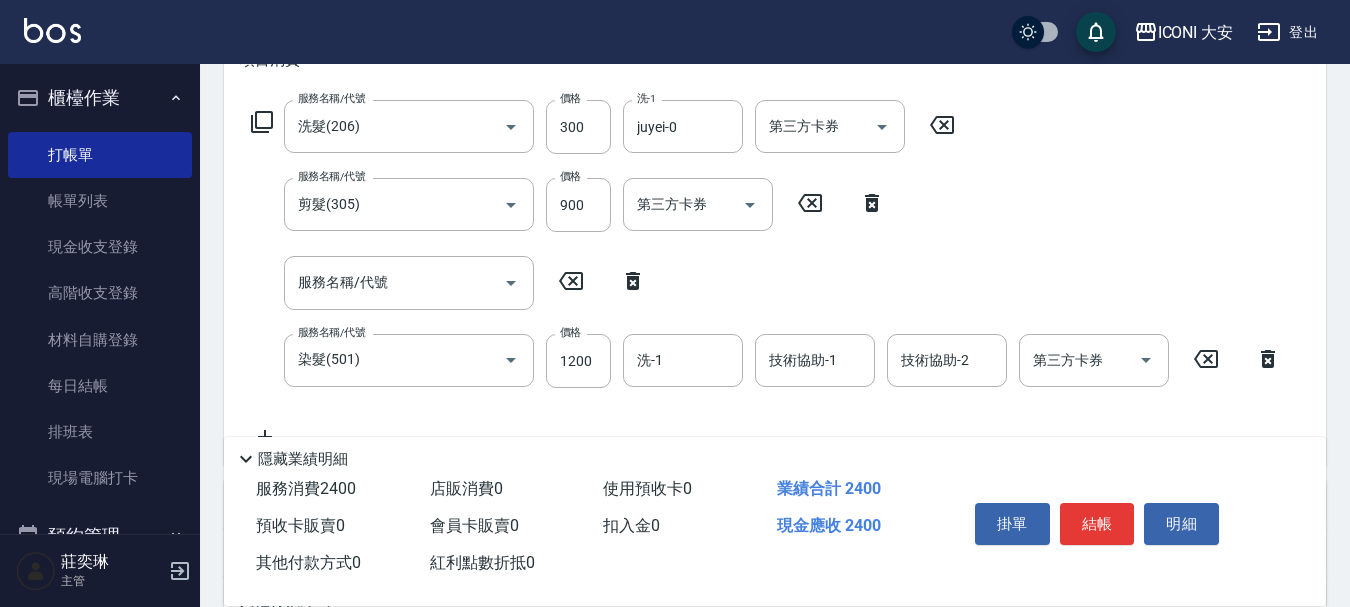 type on "染髮(501)" 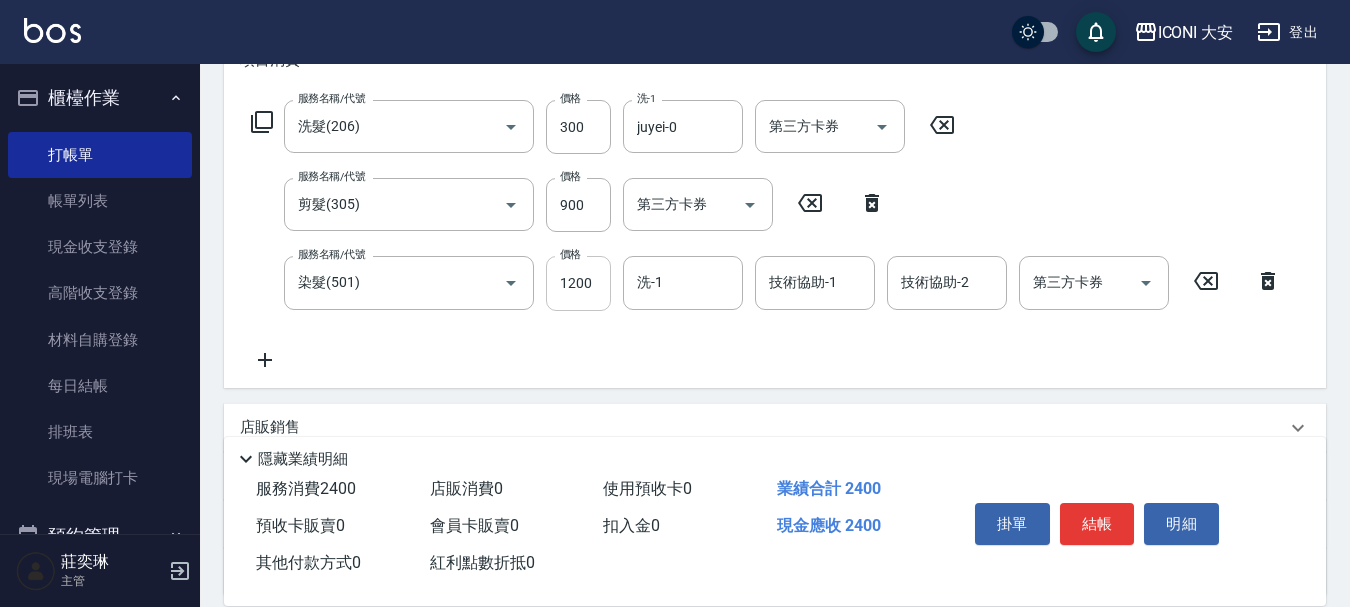 click on "1200" at bounding box center [578, 283] 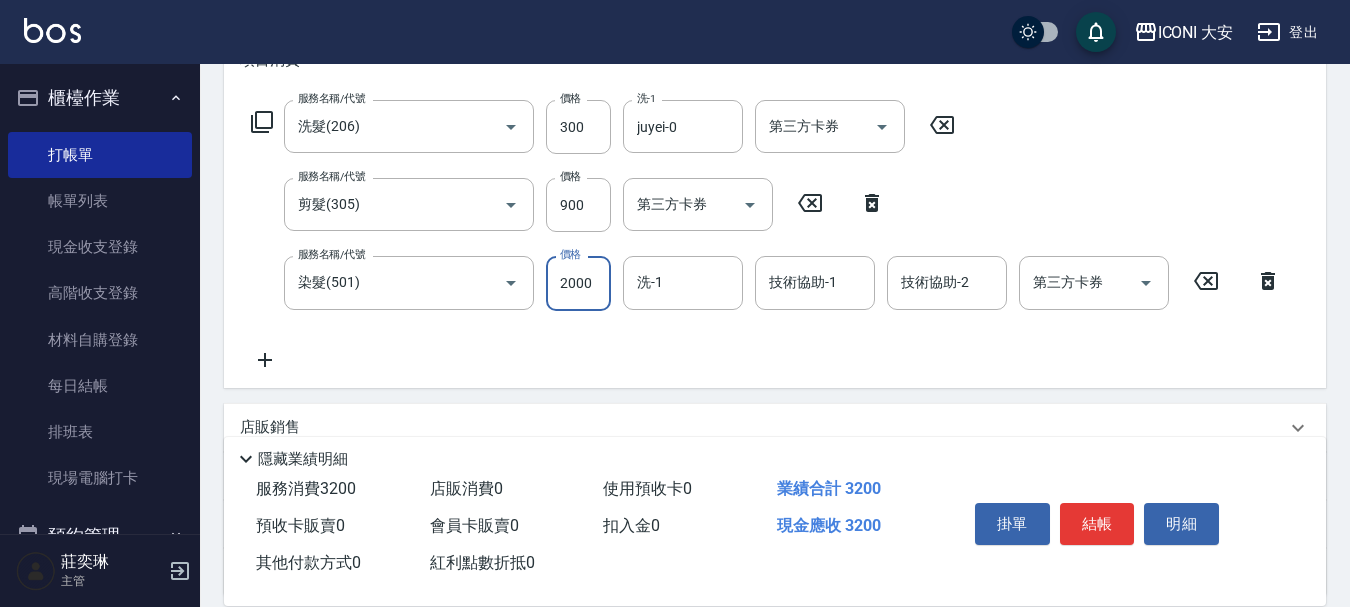 type on "2000" 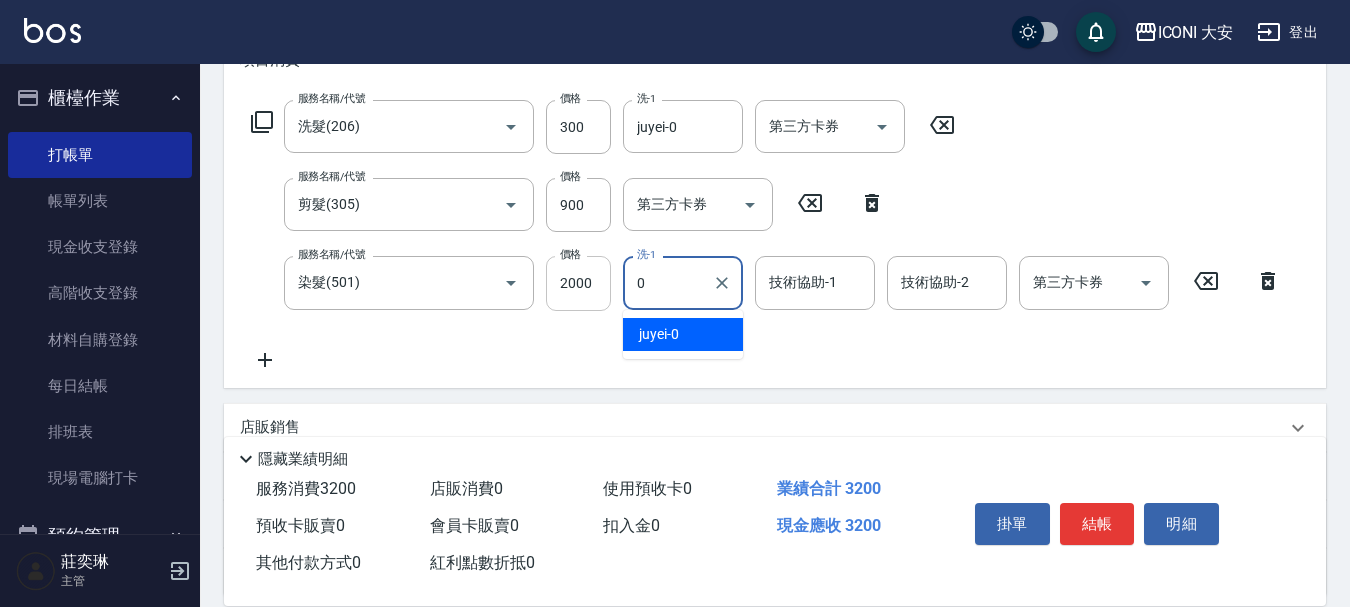 type on "juyei-0" 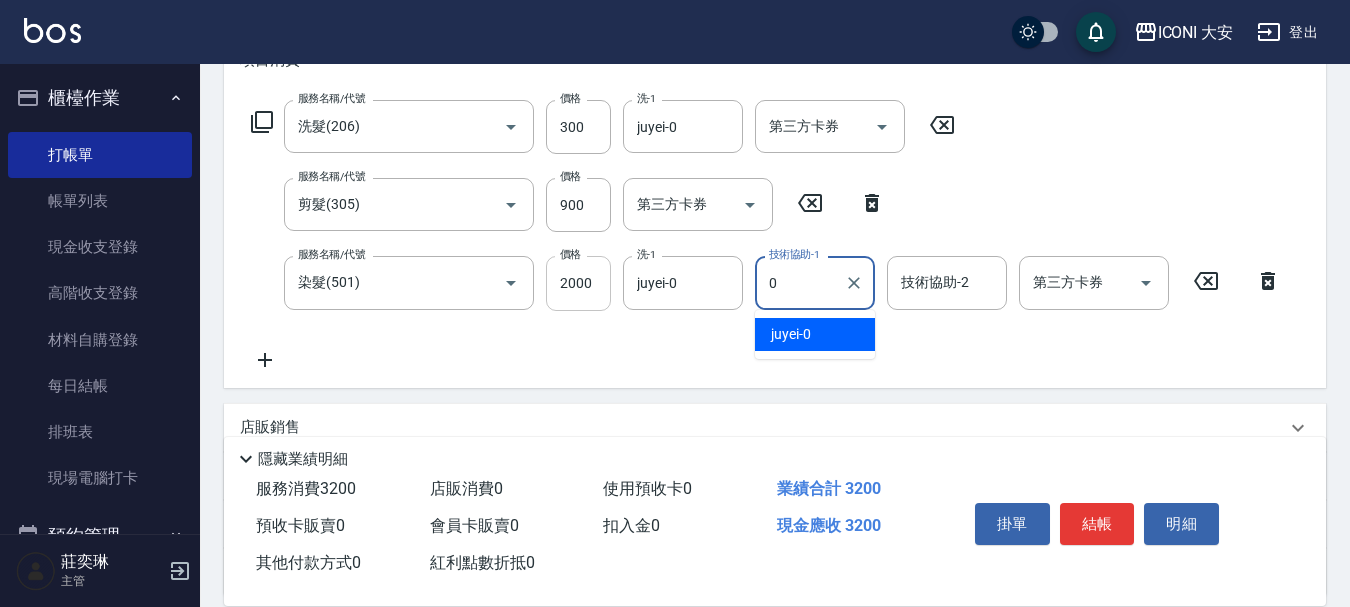 type on "juyei-0" 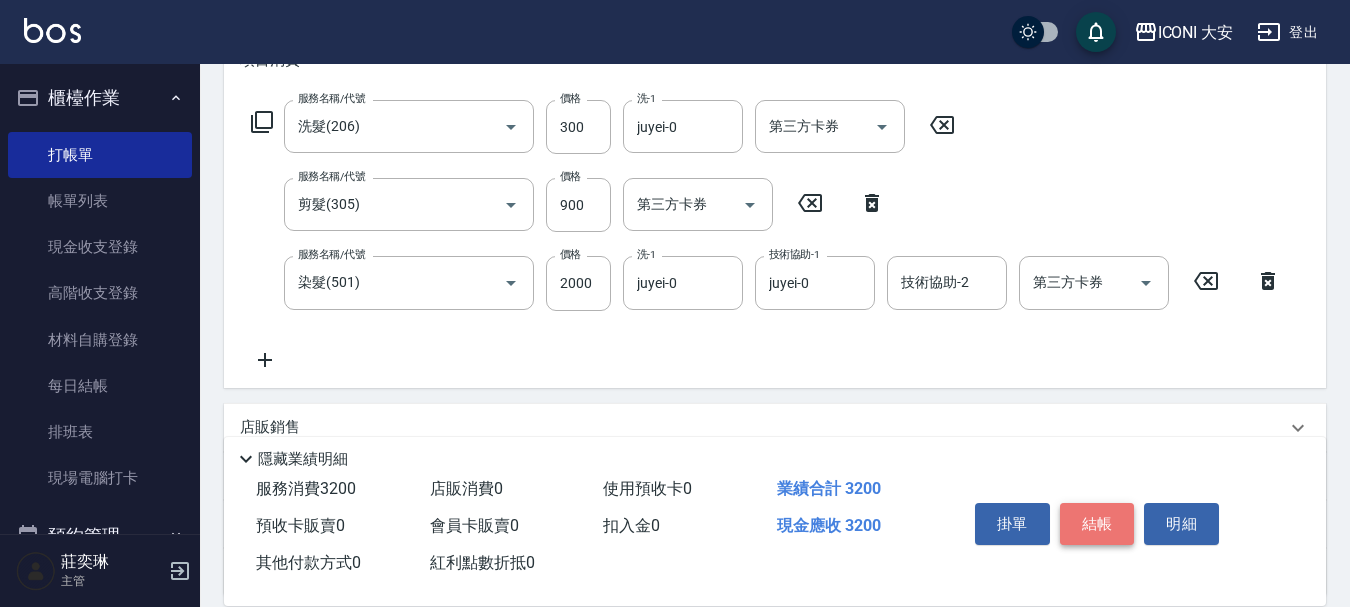 click on "結帳" at bounding box center [1097, 524] 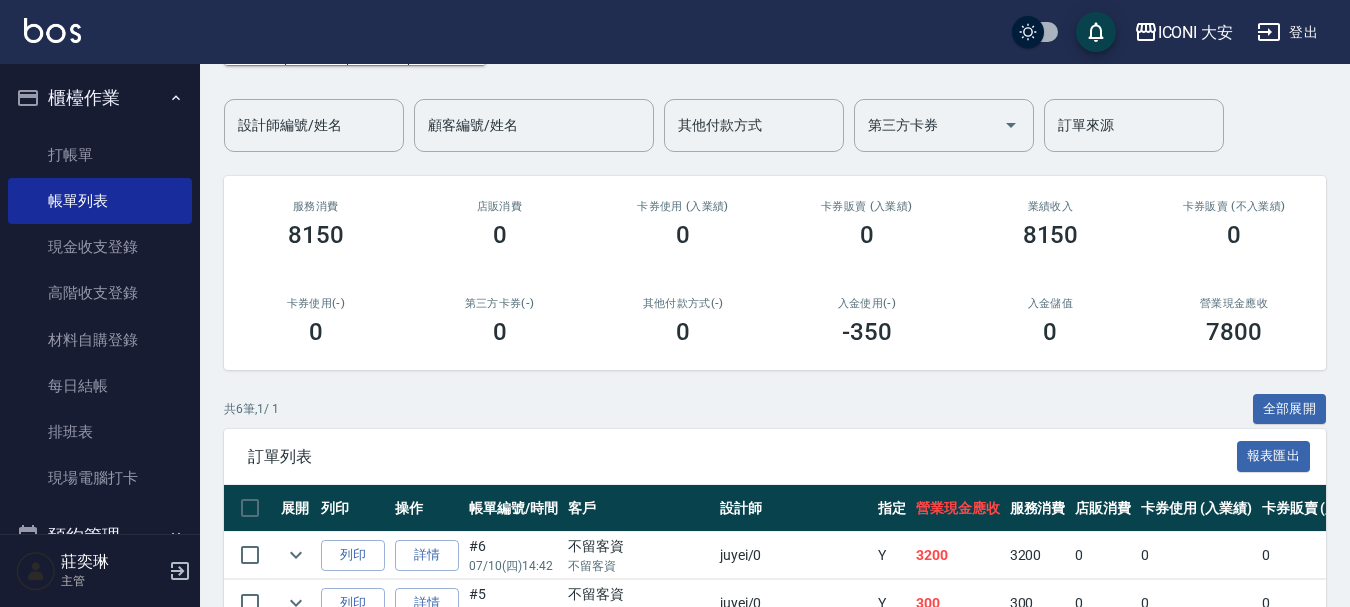 scroll, scrollTop: 400, scrollLeft: 0, axis: vertical 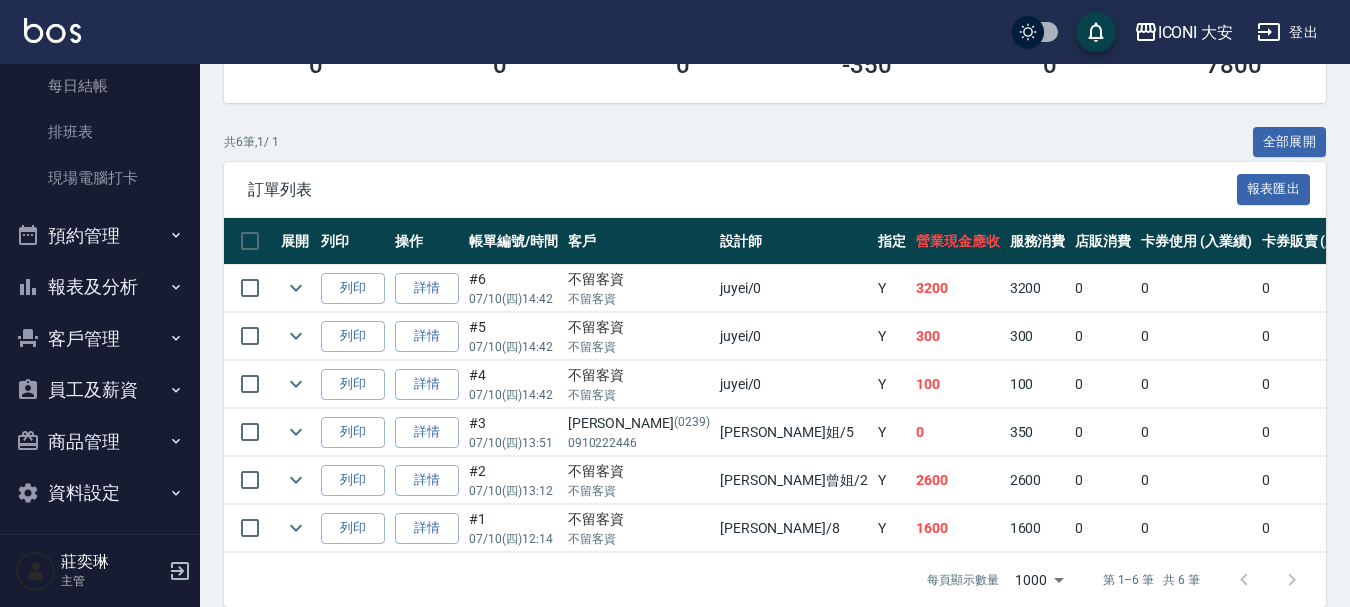 click on "報表及分析" at bounding box center [100, 287] 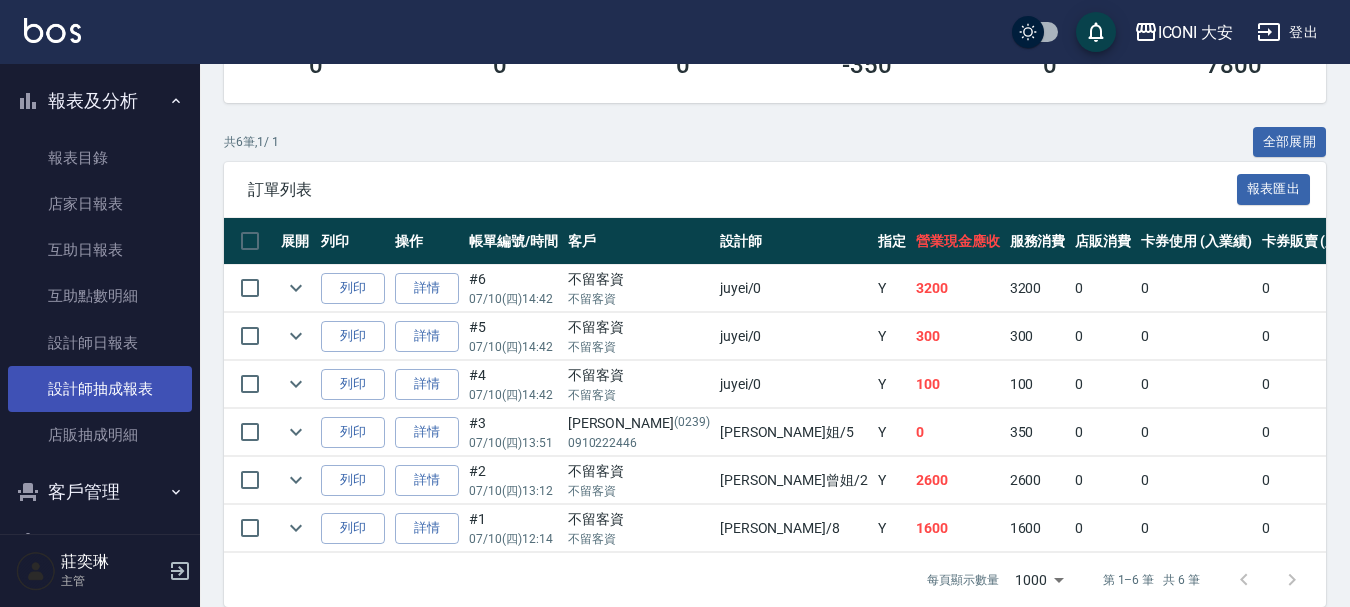 scroll, scrollTop: 500, scrollLeft: 0, axis: vertical 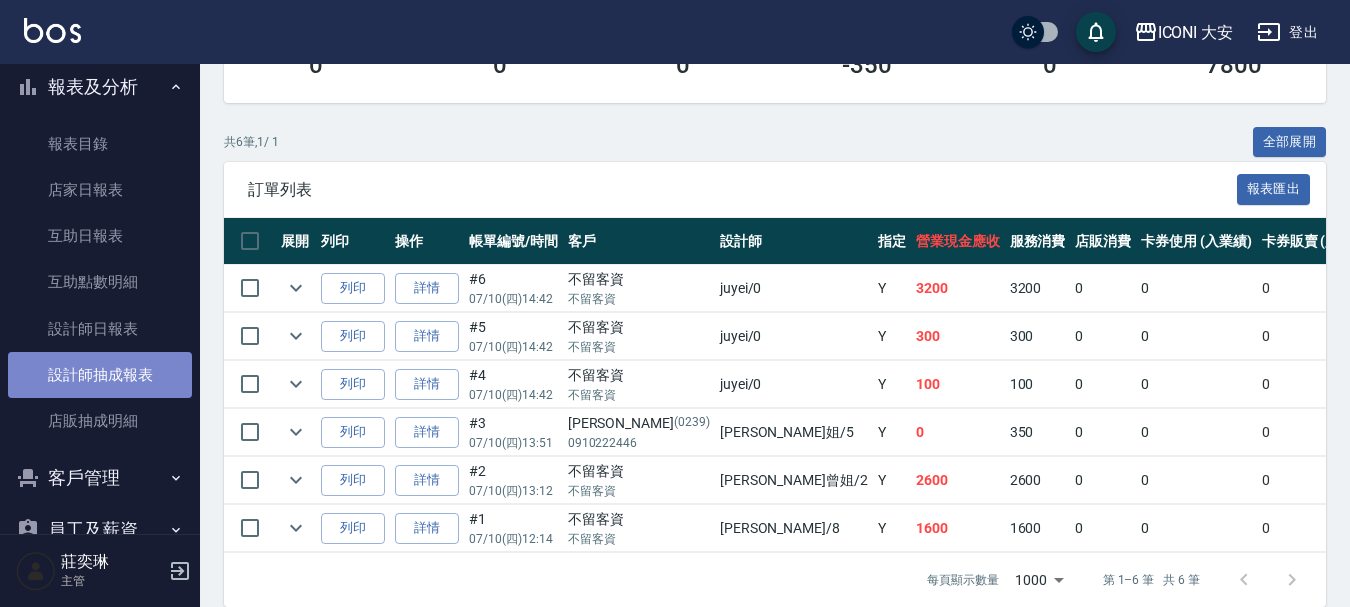 click on "設計師抽成報表" at bounding box center [100, 375] 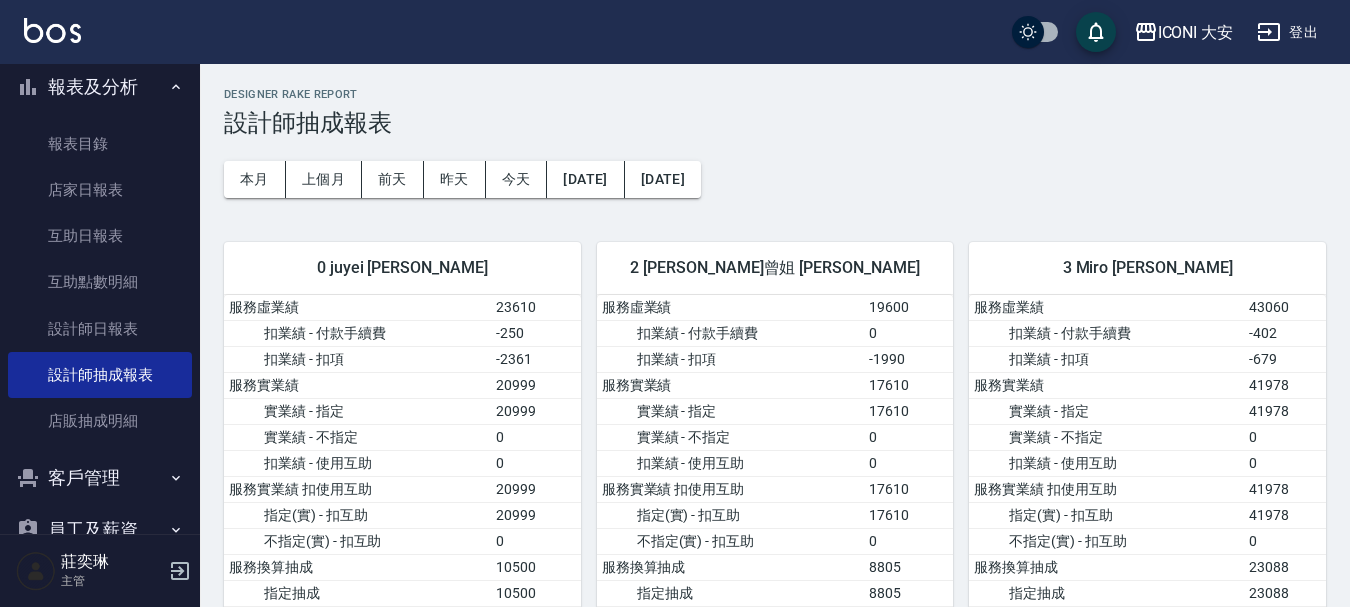 scroll, scrollTop: 500, scrollLeft: 0, axis: vertical 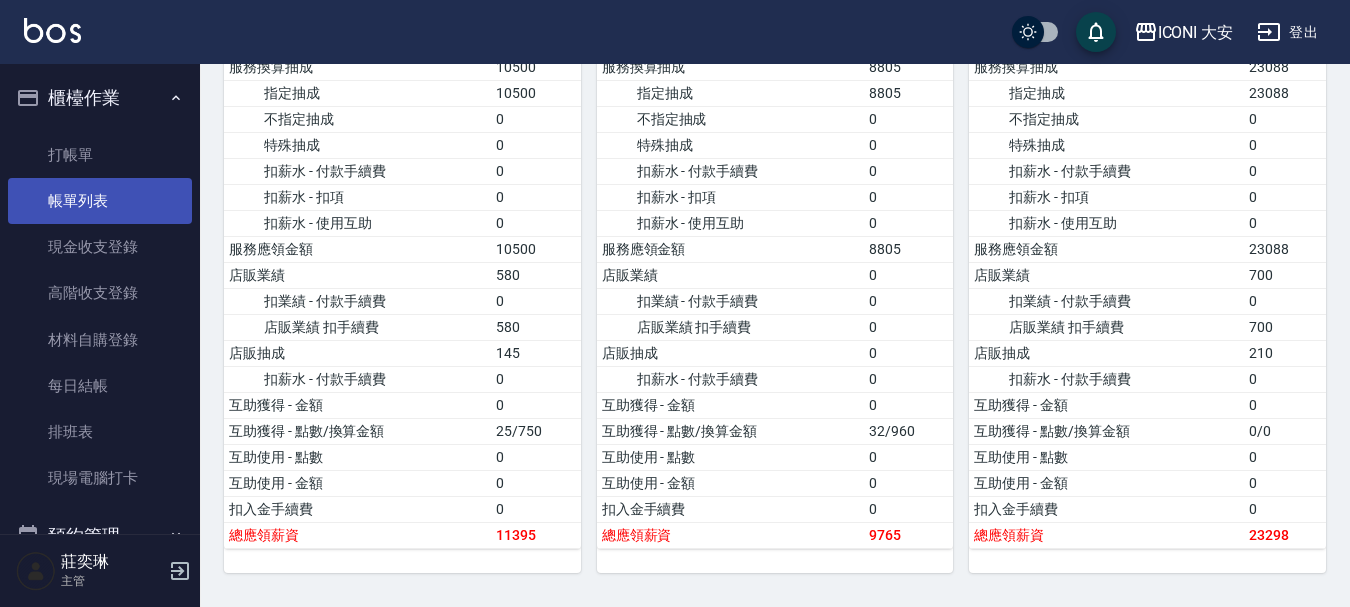 click on "帳單列表" at bounding box center [100, 201] 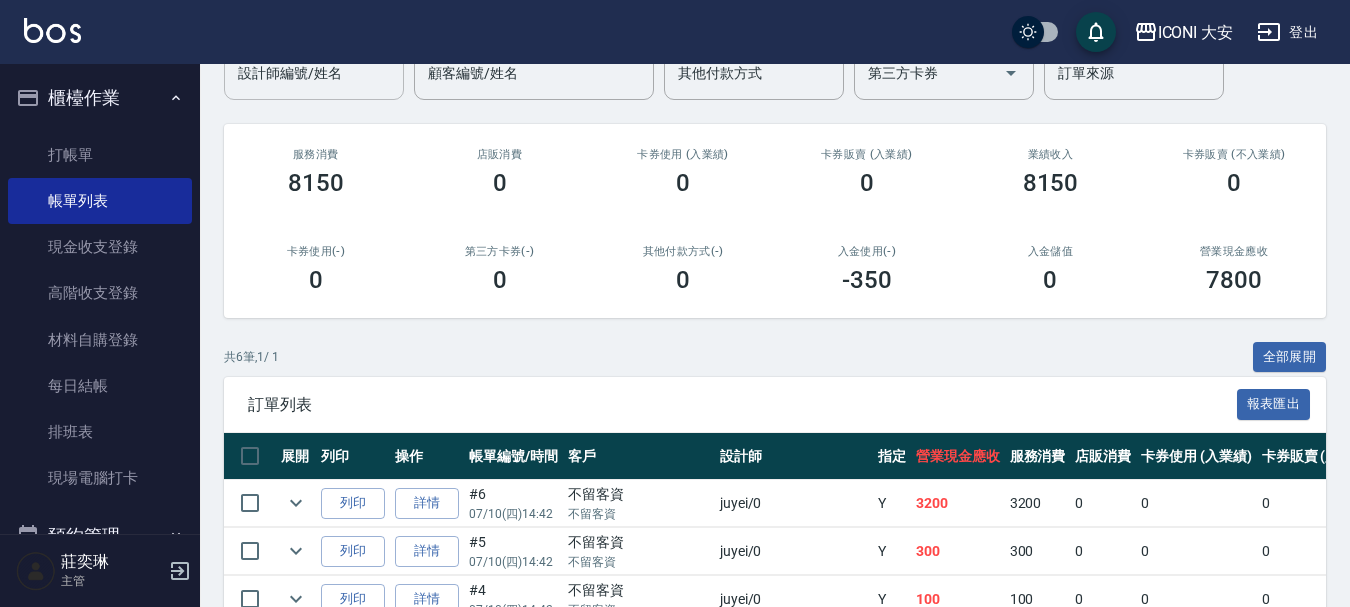 scroll, scrollTop: 0, scrollLeft: 0, axis: both 